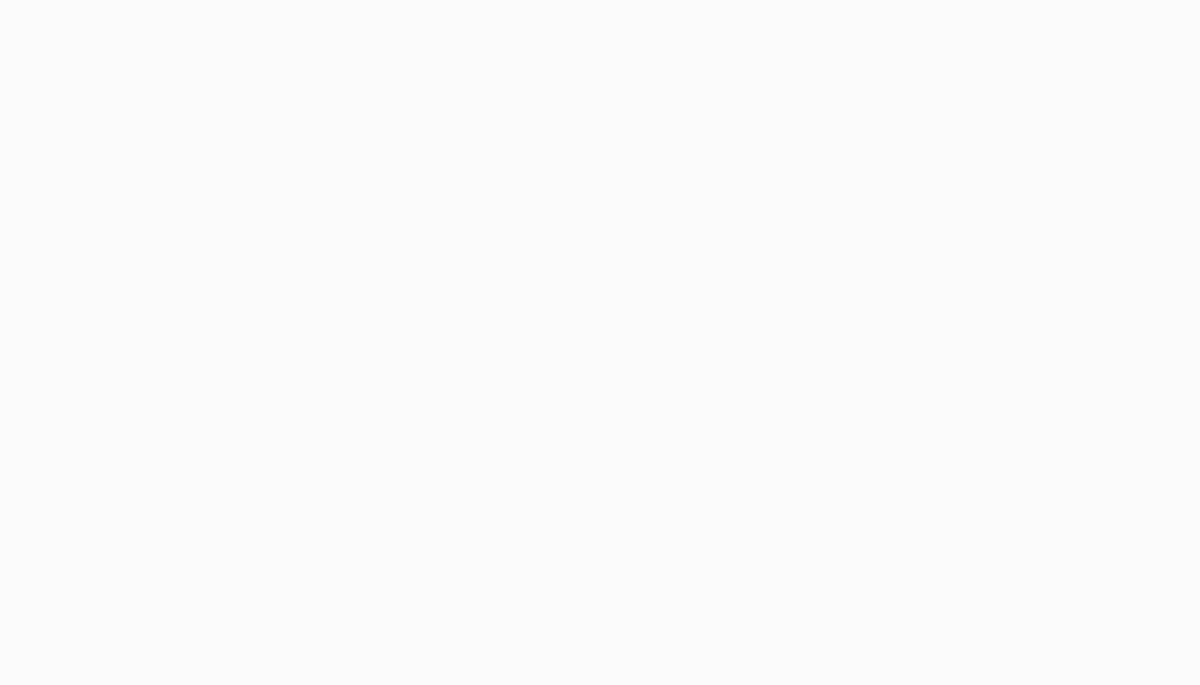 scroll, scrollTop: 0, scrollLeft: 0, axis: both 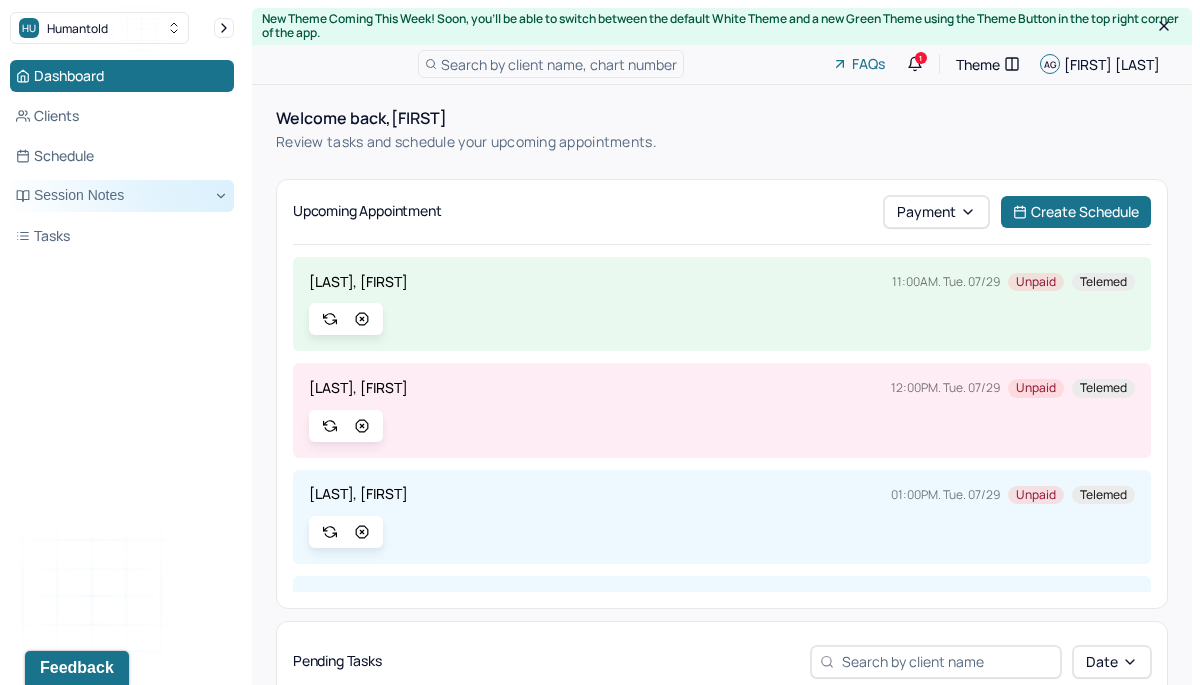 click on "Session Notes" at bounding box center [122, 196] 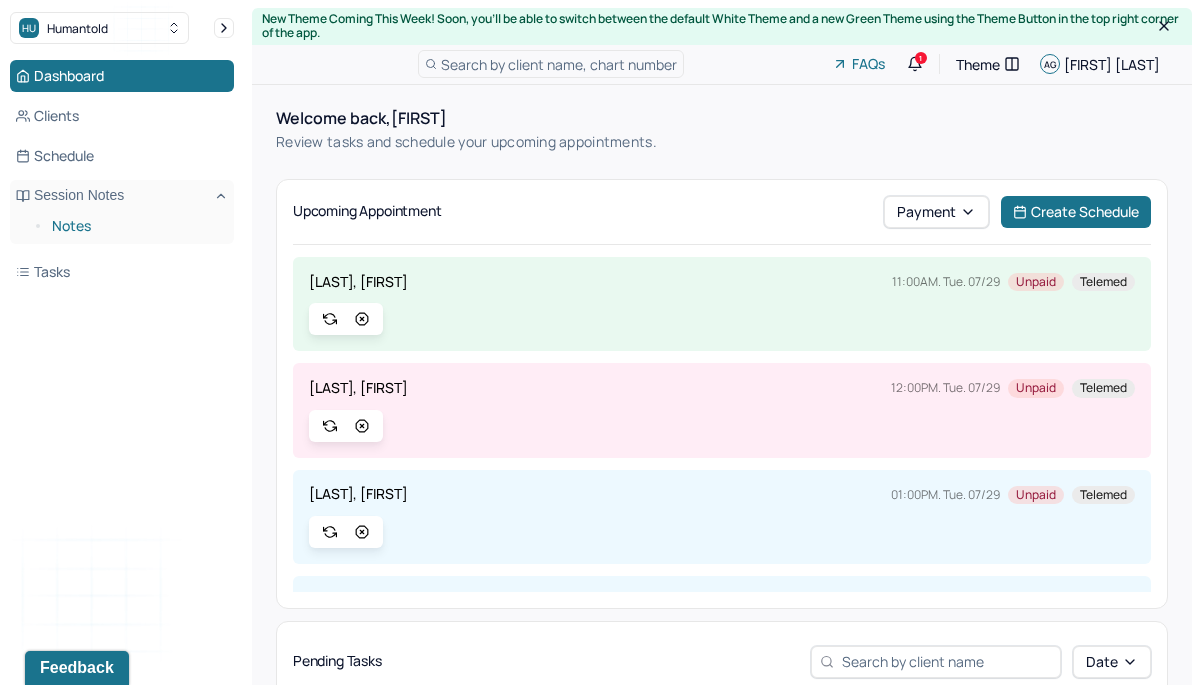 click on "Notes" at bounding box center (135, 226) 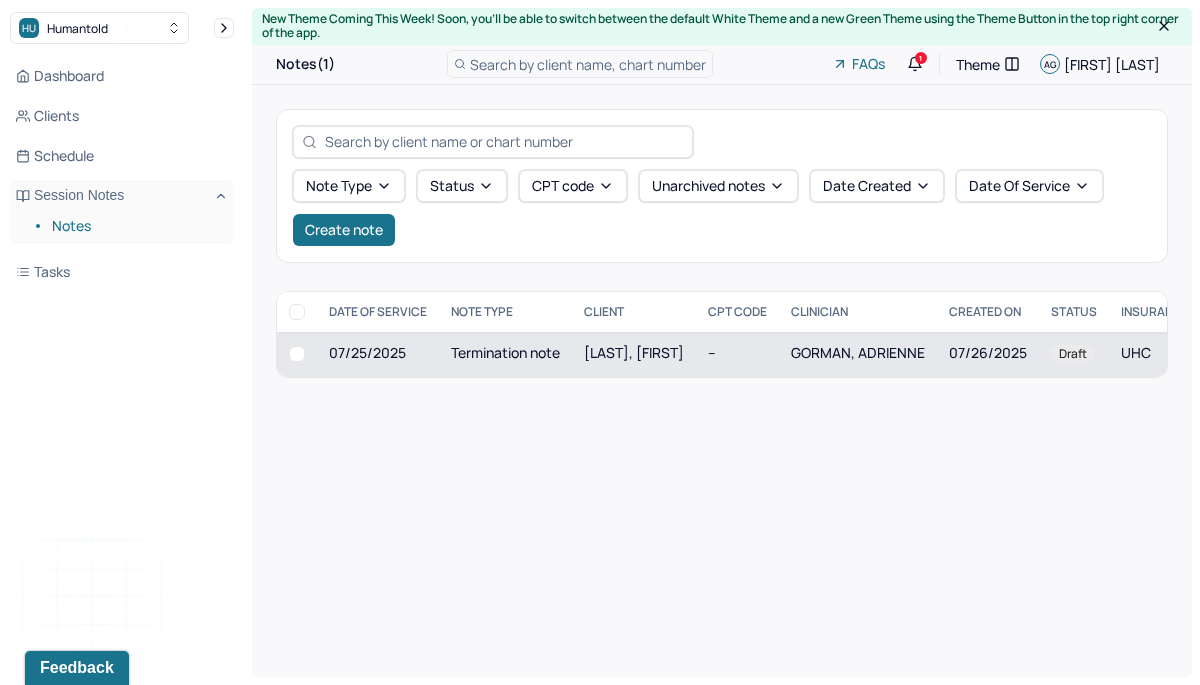 click on "Termination note" at bounding box center (505, 354) 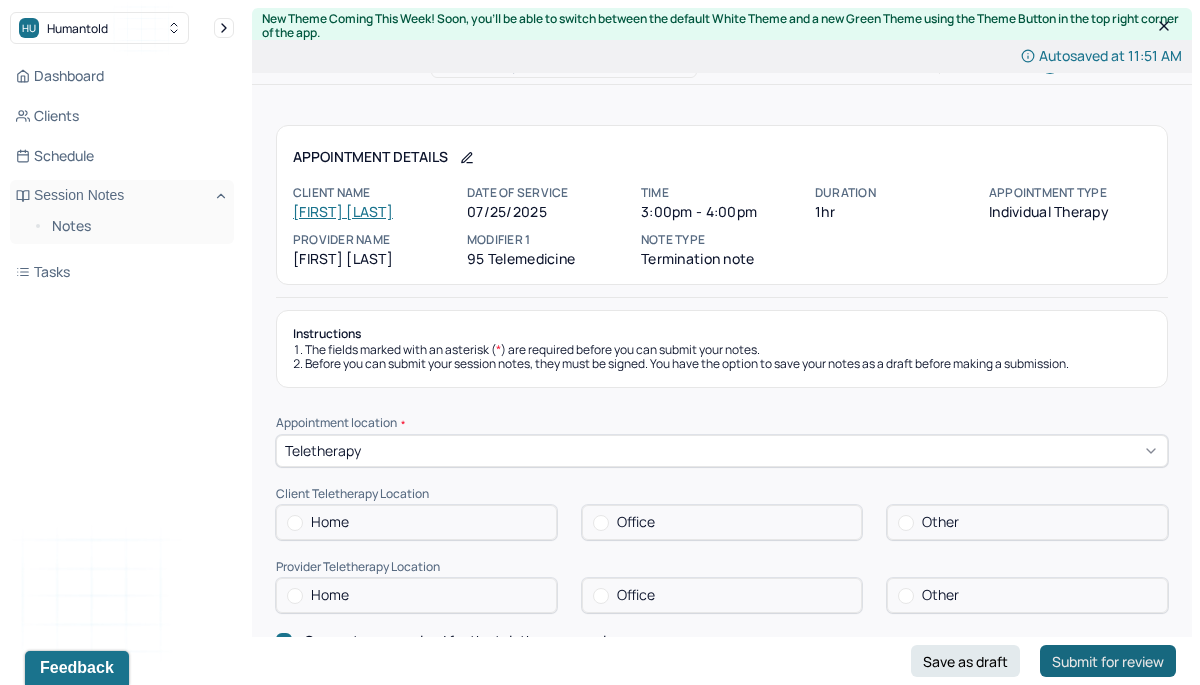 click on "Submit for review" at bounding box center [1108, 661] 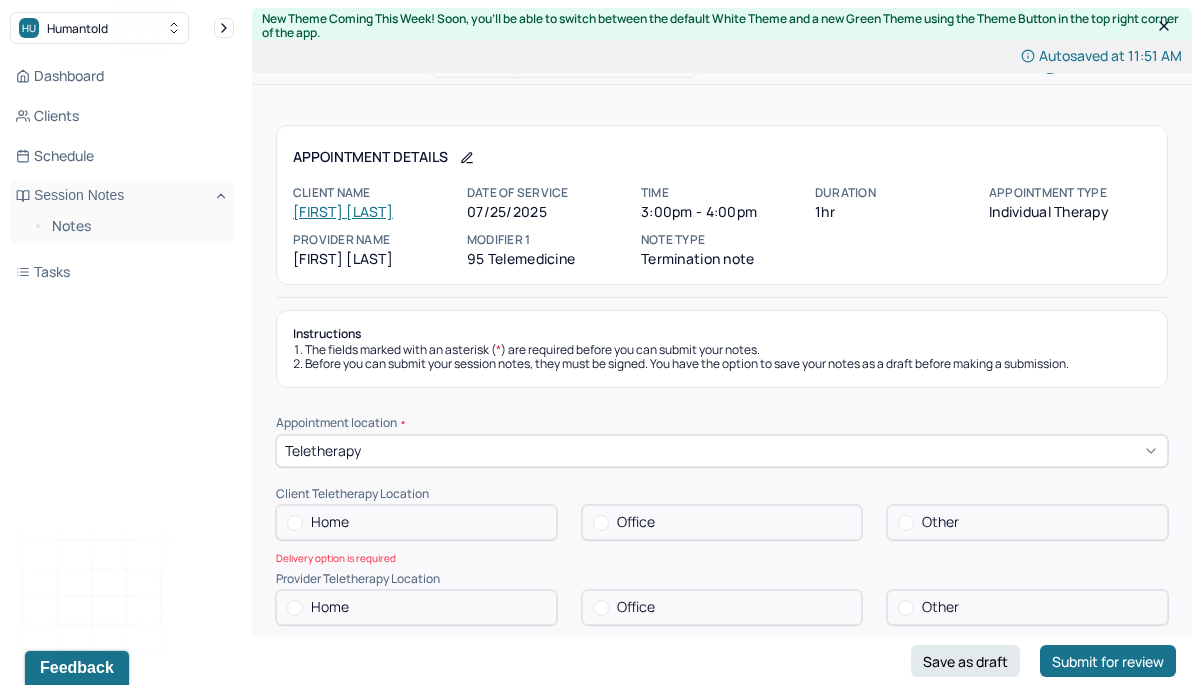 click at bounding box center (295, 523) 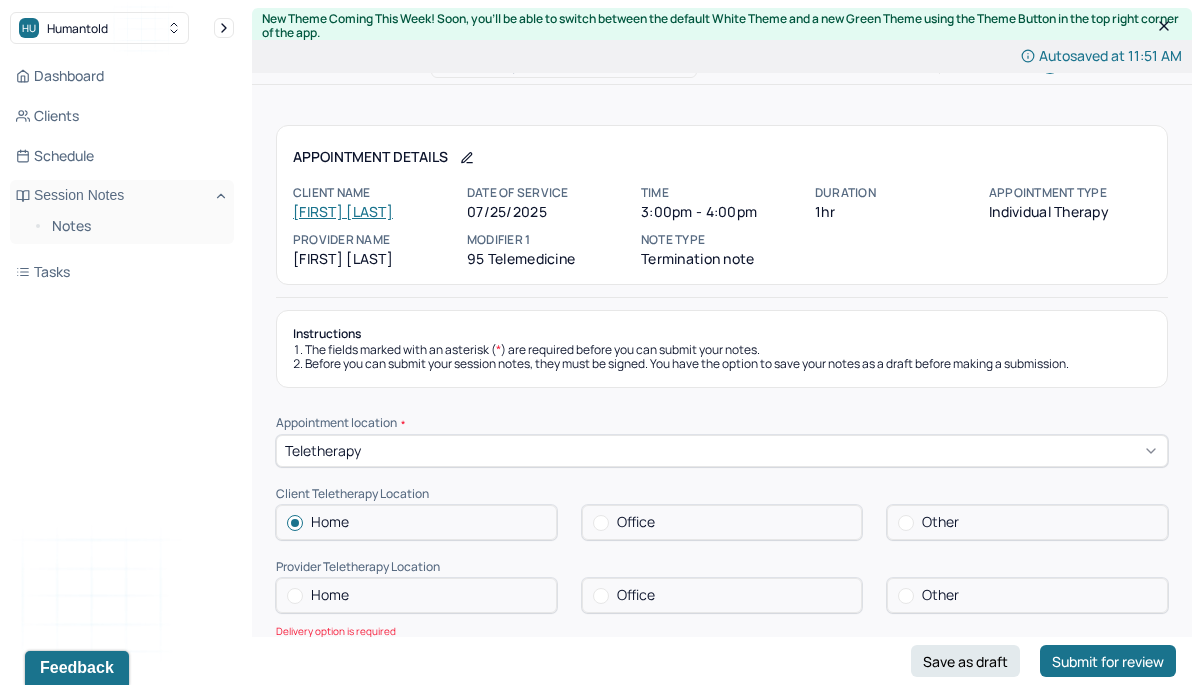 click at bounding box center (295, 596) 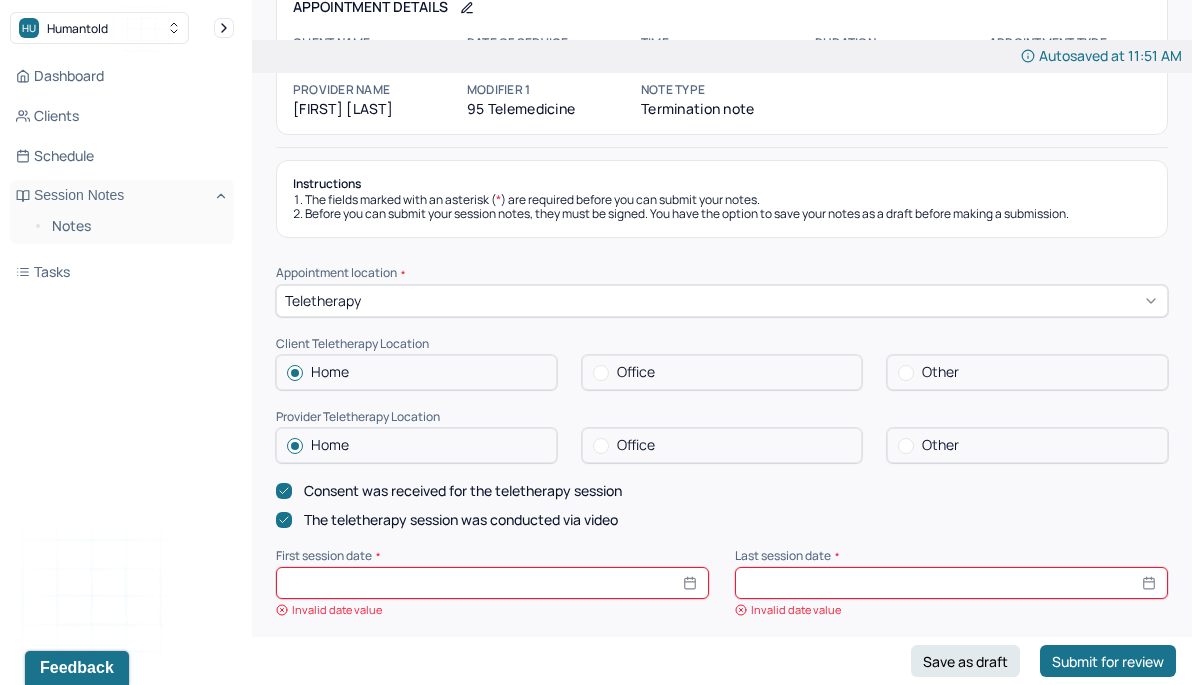 scroll, scrollTop: 153, scrollLeft: 0, axis: vertical 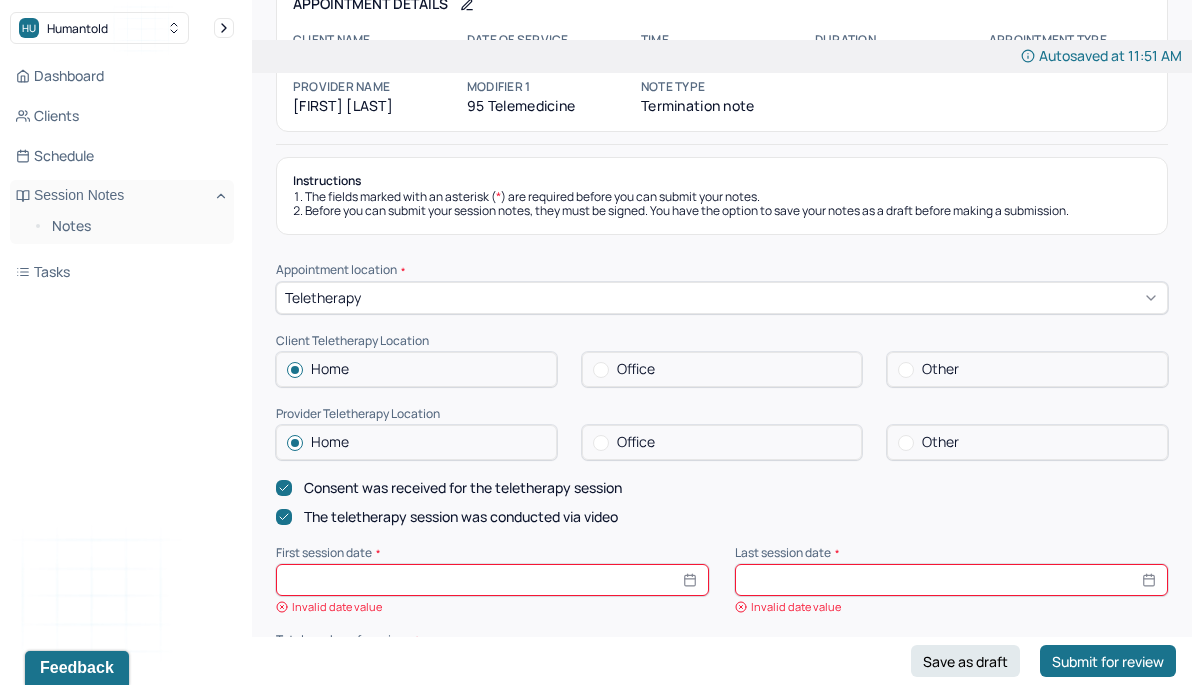 select on "7" 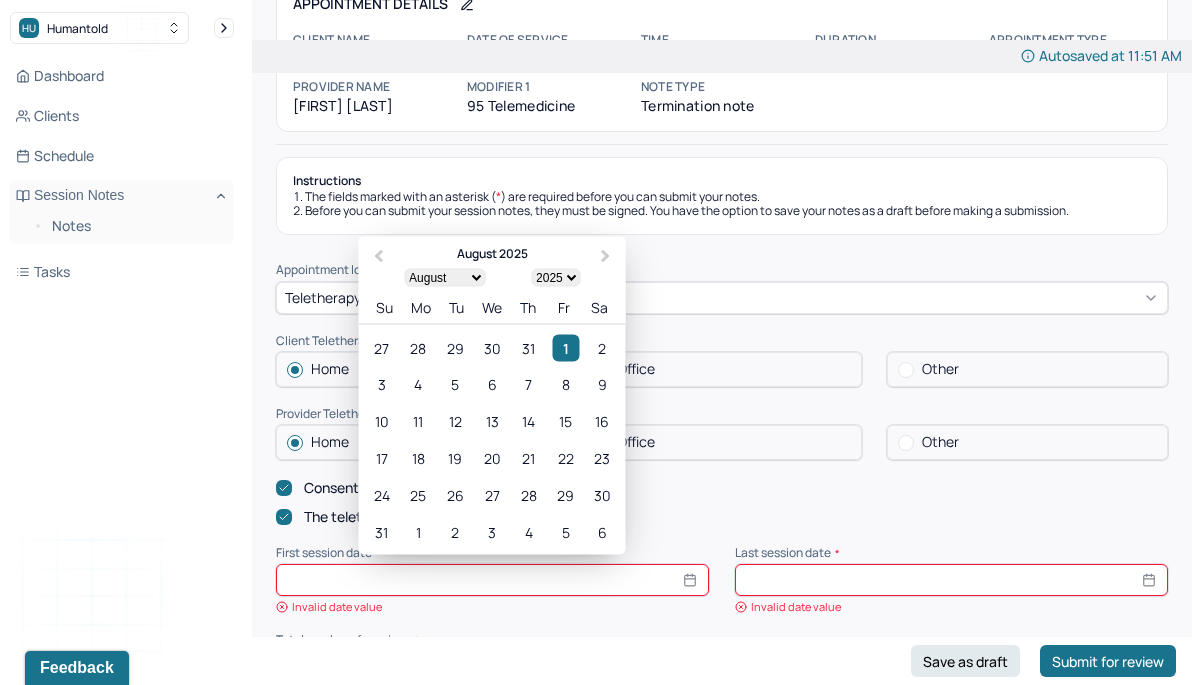 click at bounding box center (492, 580) 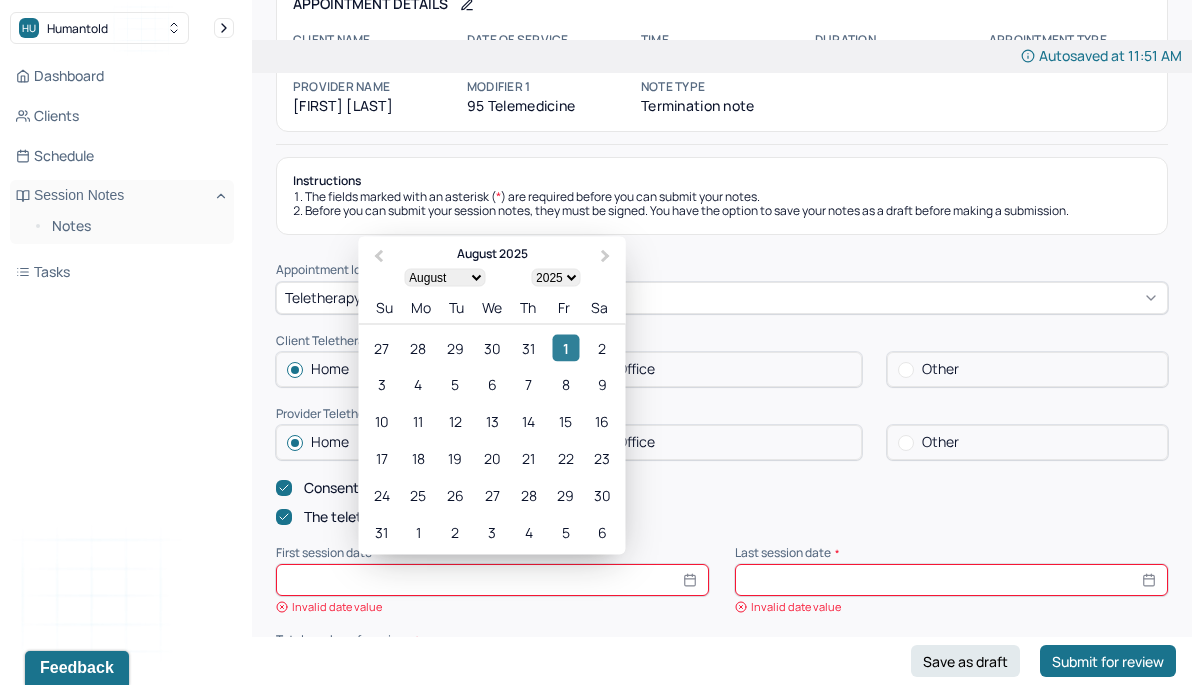 click on "1" at bounding box center (565, 347) 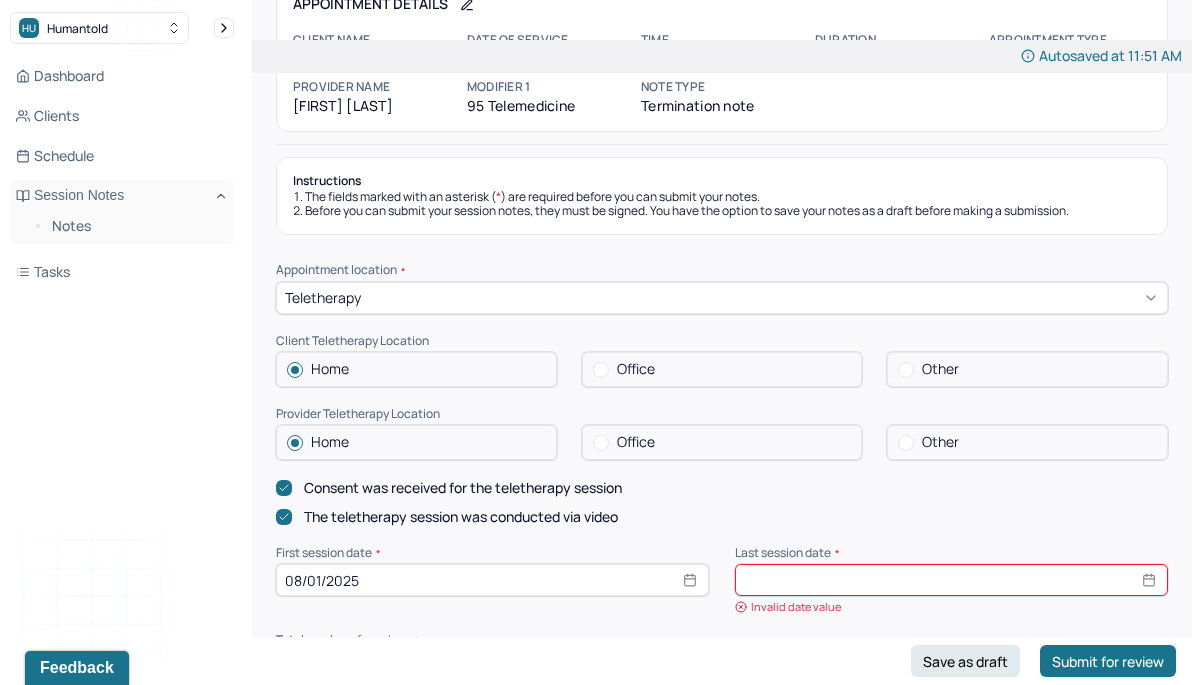 click 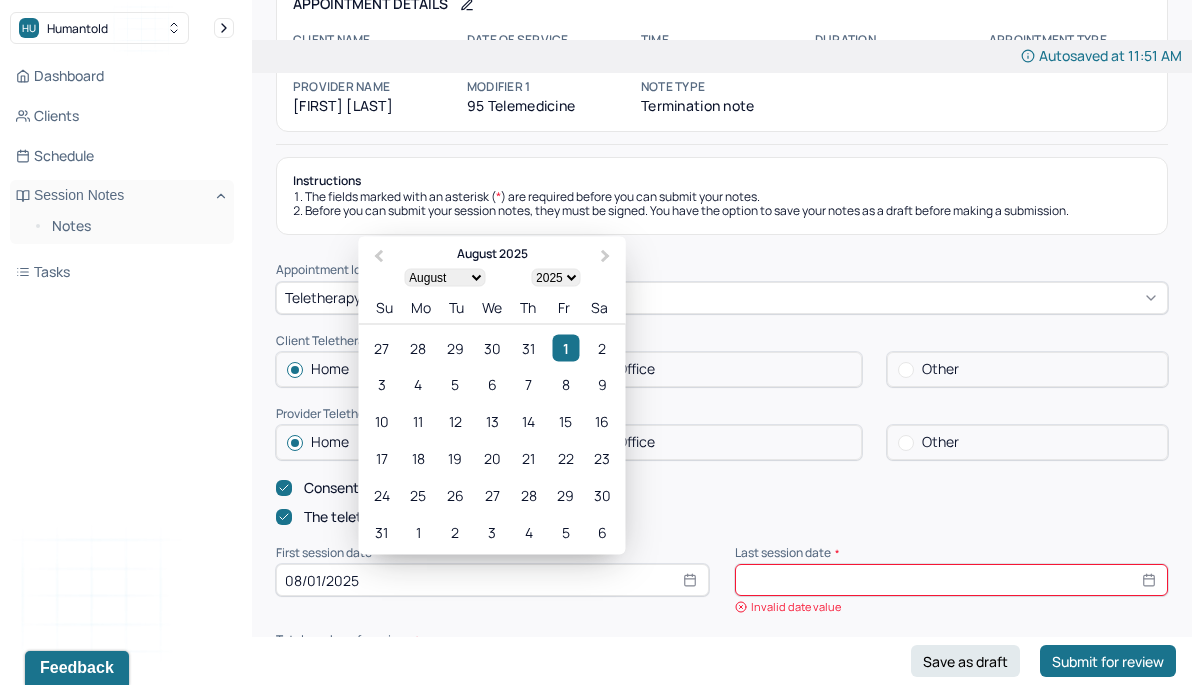click on "08/01/2025" at bounding box center (492, 580) 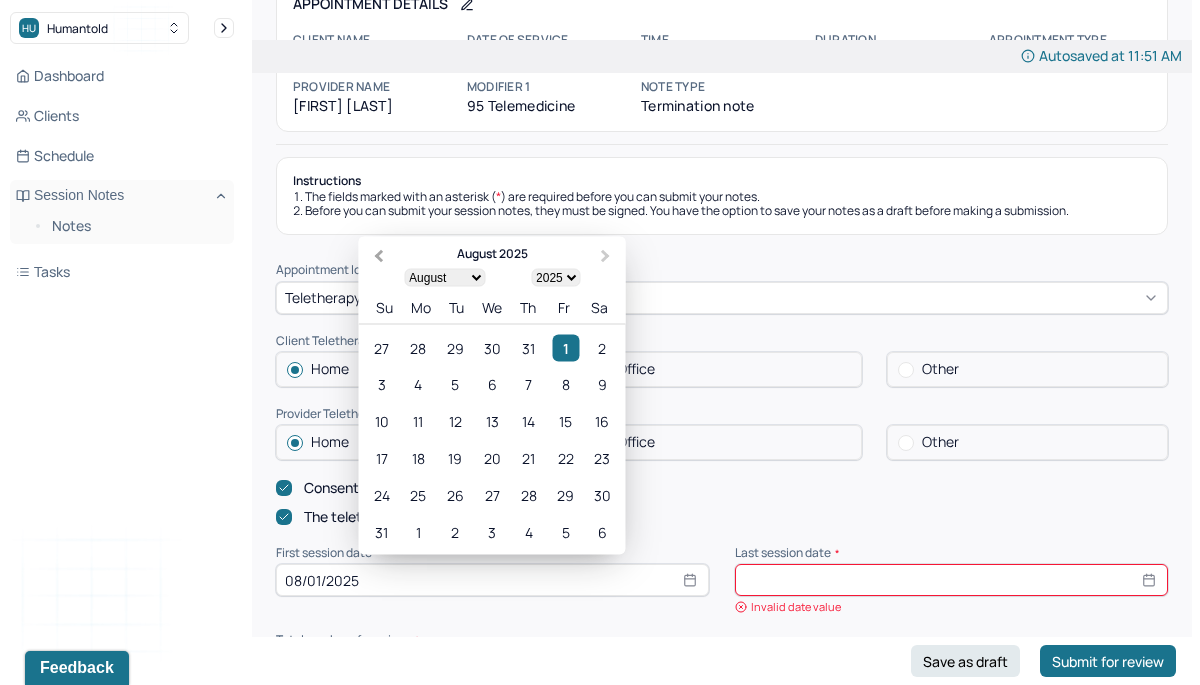 click on "Previous Month" at bounding box center [377, 258] 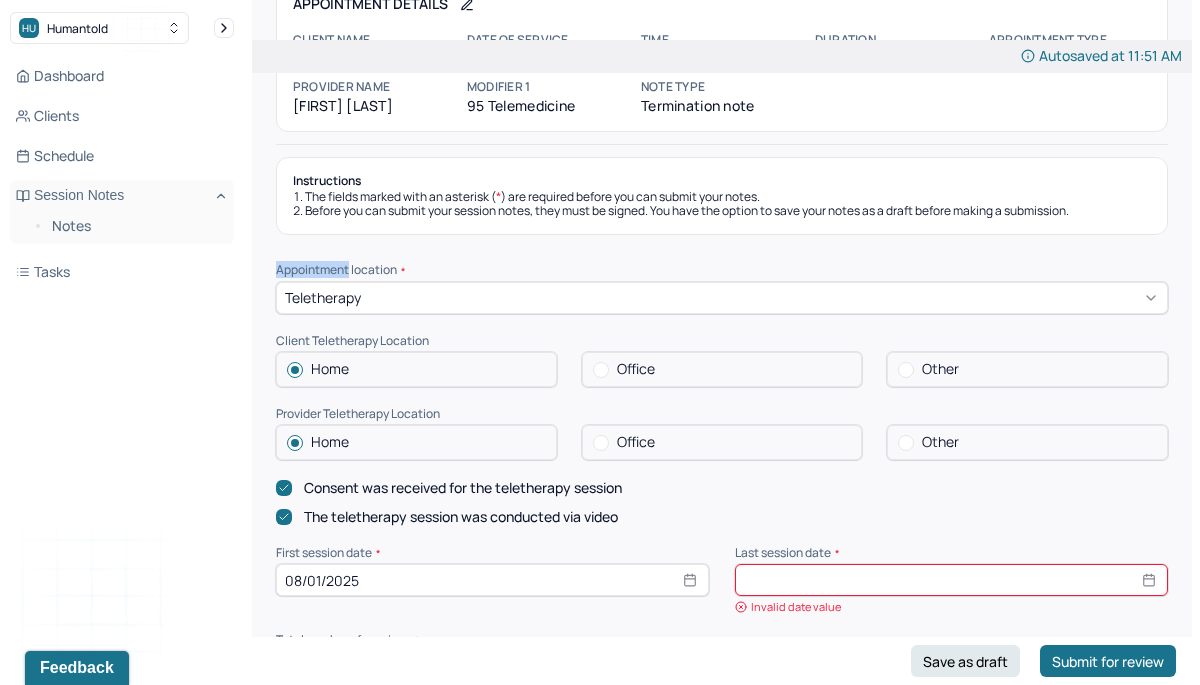 click on "Instructions The fields marked with an asterisk ( * ) are required before you can submit your notes. Before you can submit your session notes, they must be signed. You have the option to save your notes as a draft before making a submission. Appointment location * Teletherapy Client Teletherapy Location Home Office Other Provider Teletherapy Location Home Office Other Consent was received for the teletherapy session The teletherapy session was conducted via video First session date * 08/01/2025 Last session date * Invalid date value Total number of sessions * Total number of sessions is required Primary diagnosis * Primary diagnosis Diagnosis is required Secondary diagnosis (optional) Secondary diagnosis Tertiary diagnosis (optional) Tertiary diagnosis Presenting problems * Presenting problems is required Planned treatment and goals * This field is required Course of treatment * Course of treatment is required Patient final condition * Patient final condition is required Prognosis * Reason for termination * *" at bounding box center [722, 1078] 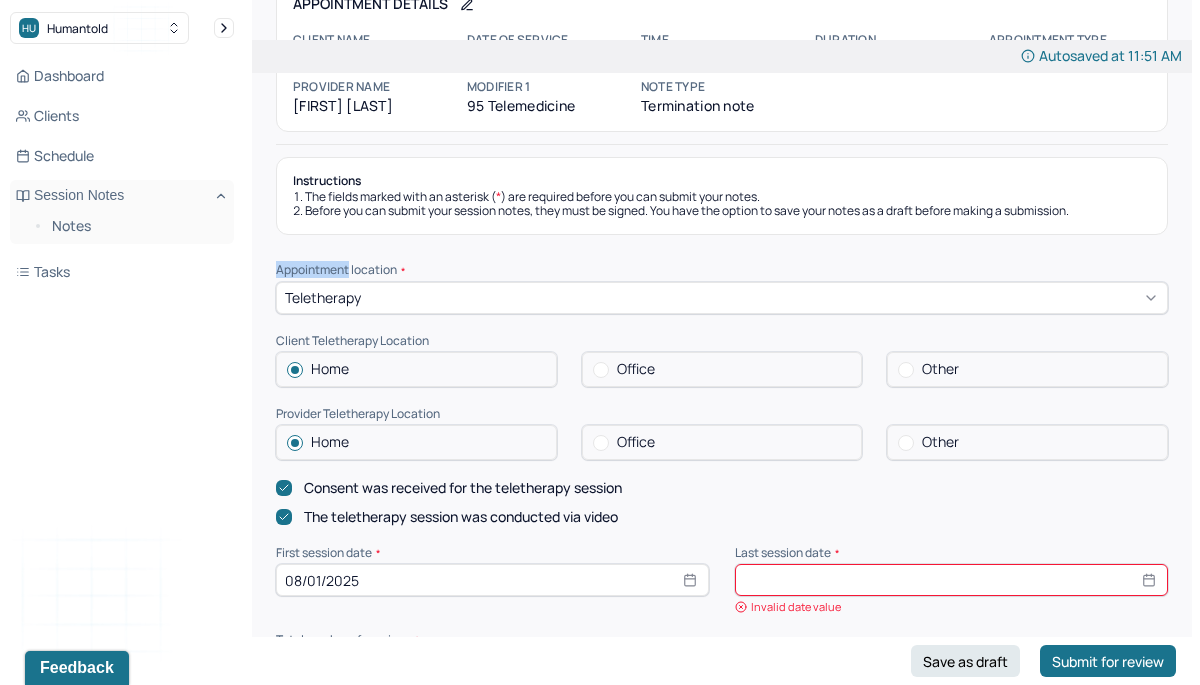 select on "7" 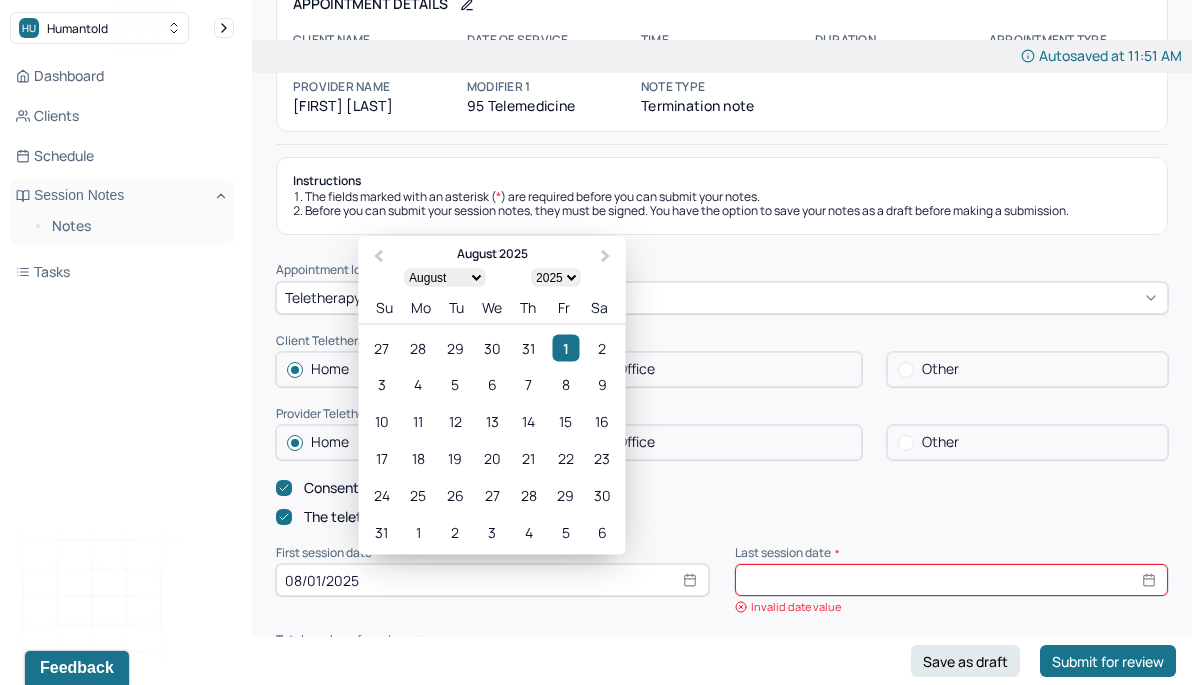 click on "08/01/2025" at bounding box center (492, 580) 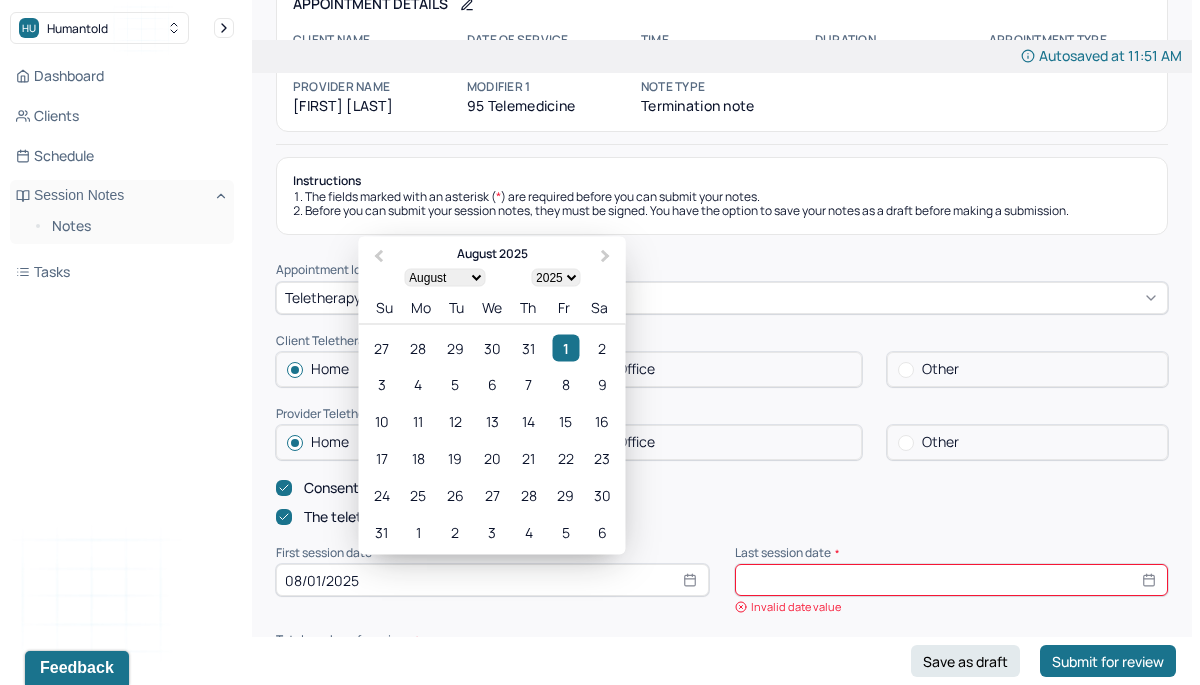 click on "1900 1901 1902 1903 1904 1905 1906 1907 1908 1909 1910 1911 1912 1913 1914 1915 1916 1917 1918 1919 1920 1921 1922 1923 1924 1925 1926 1927 1928 1929 1930 1931 1932 1933 1934 1935 1936 1937 1938 1939 1940 1941 1942 1943 1944 1945 1946 1947 1948 1949 1950 1951 1952 1953 1954 1955 1956 1957 1958 1959 1960 1961 1962 1963 1964 1965 1966 1967 1968 1969 1970 1971 1972 1973 1974 1975 1976 1977 1978 1979 1980 1981 1982 1983 1984 1985 1986 1987 1988 1989 1990 1991 1992 1993 1994 1995 1996 1997 1998 1999 2000 2001 2002 2003 2004 2005 2006 2007 2008 2009 2010 2011 2012 2013 2014 2015 2016 2017 2018 2019 2020 2021 2022 2023 2024 2025 2026 2027 2028 2029 2030 2031 2032 2033 2034 2035 2036 2037 2038 2039 2040 2041 2042 2043 2044 2045 2046 2047 2048 2049 2050 2051 2052 2053 2054 2055 2056 2057 2058 2059 2060 2061 2062 2063 2064 2065 2066 2067 2068 2069 2070 2071 2072 2073 2074 2075 2076 2077 2078 2079 2080 2081 2082 2083 2084 2085 2086 2087 2088 2089 2090 2091 2092 2093 2094 2095 2096 2097 2098 2099 2100" at bounding box center [555, 277] 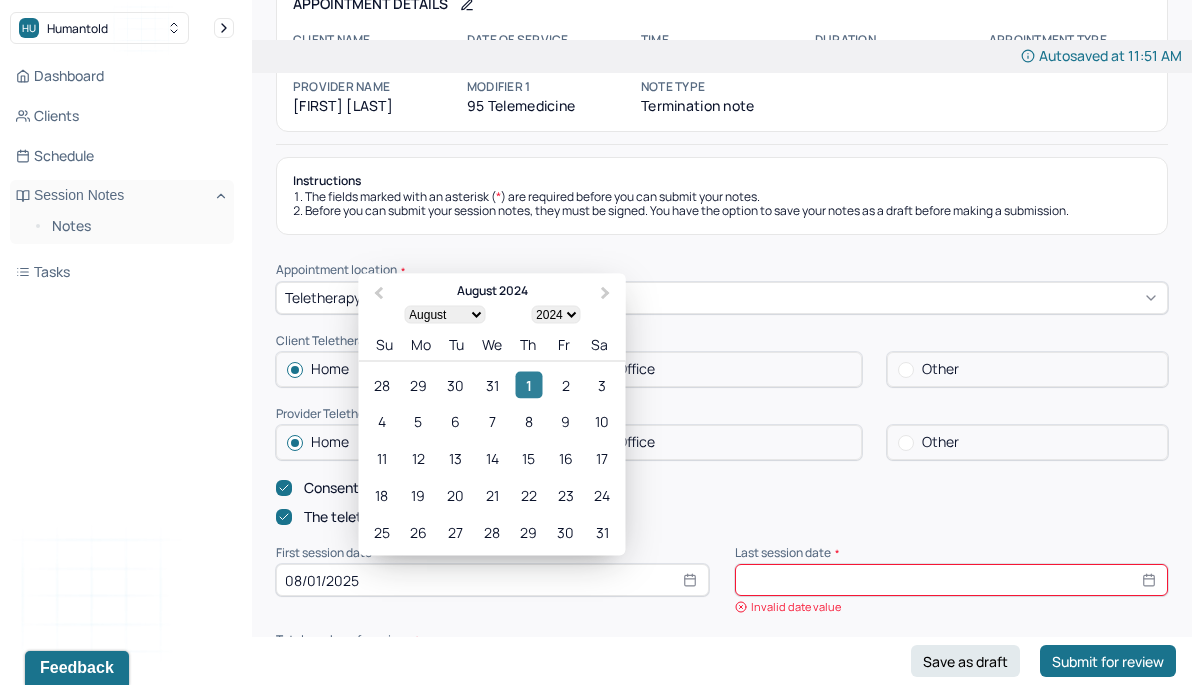 click on "1" at bounding box center [528, 384] 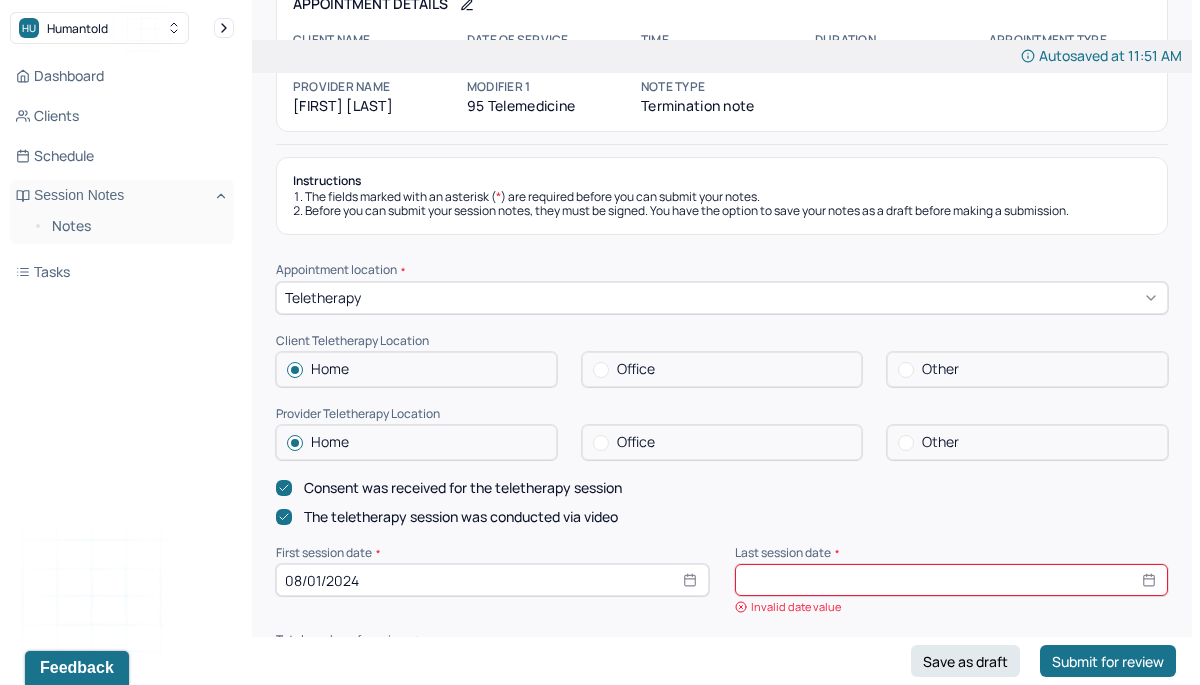 select on "7" 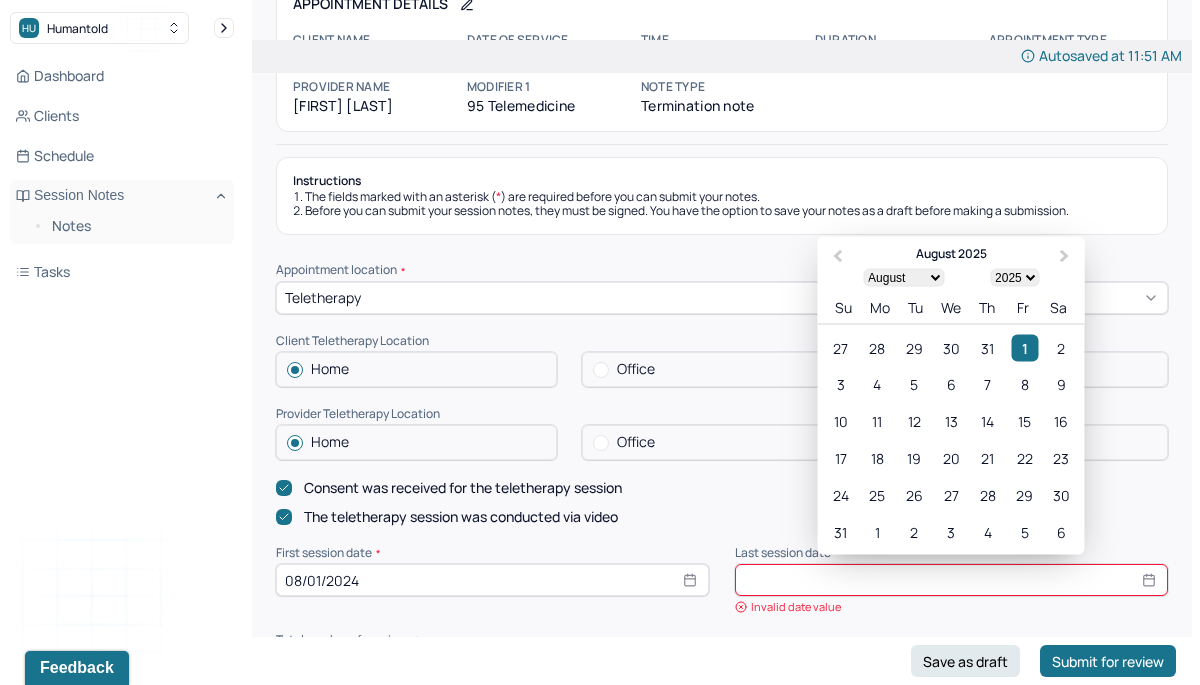 click at bounding box center (951, 580) 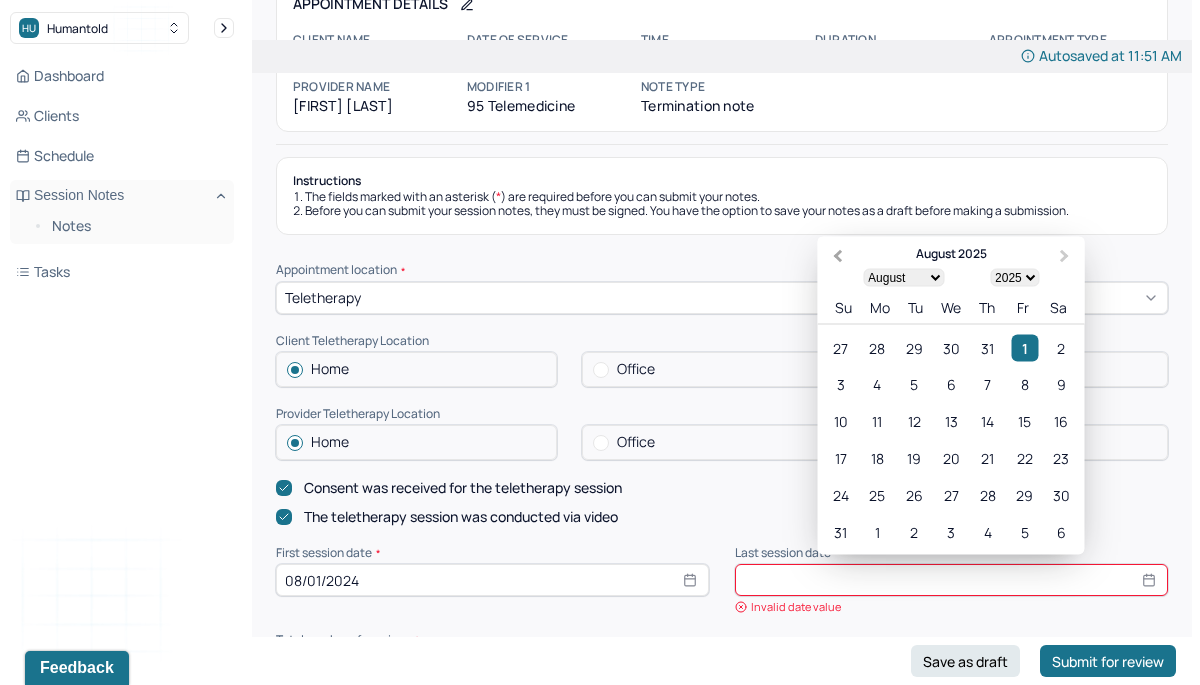 click on "Previous Month" at bounding box center [838, 256] 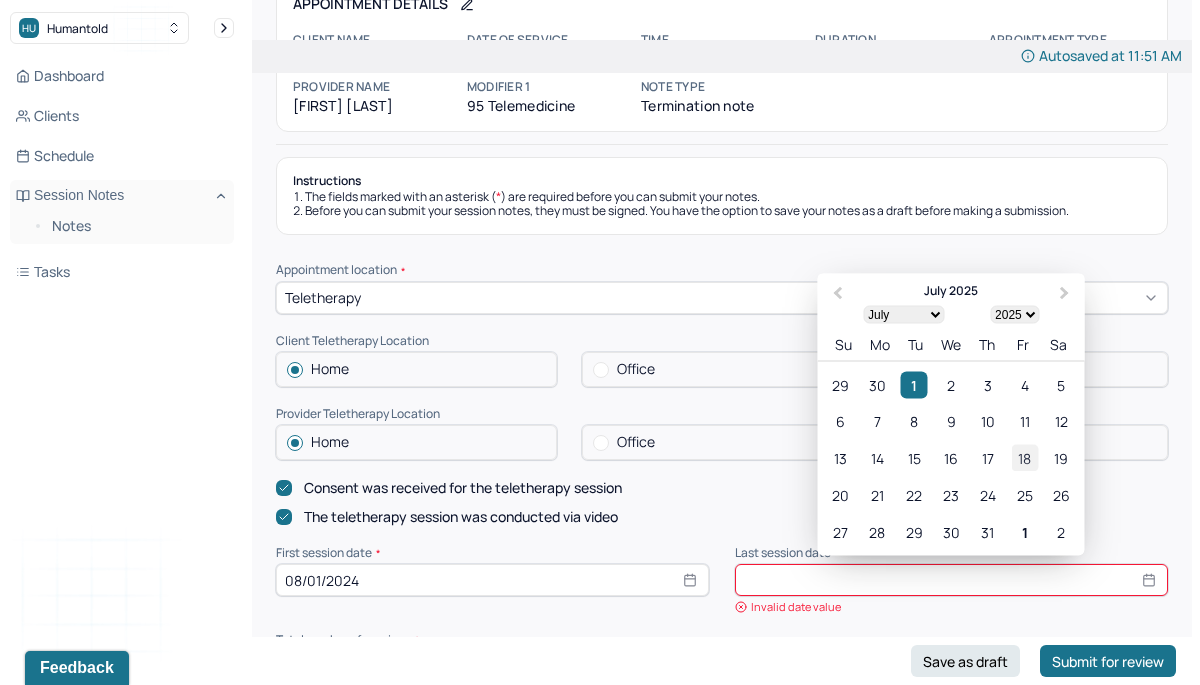 click on "18" at bounding box center (1024, 458) 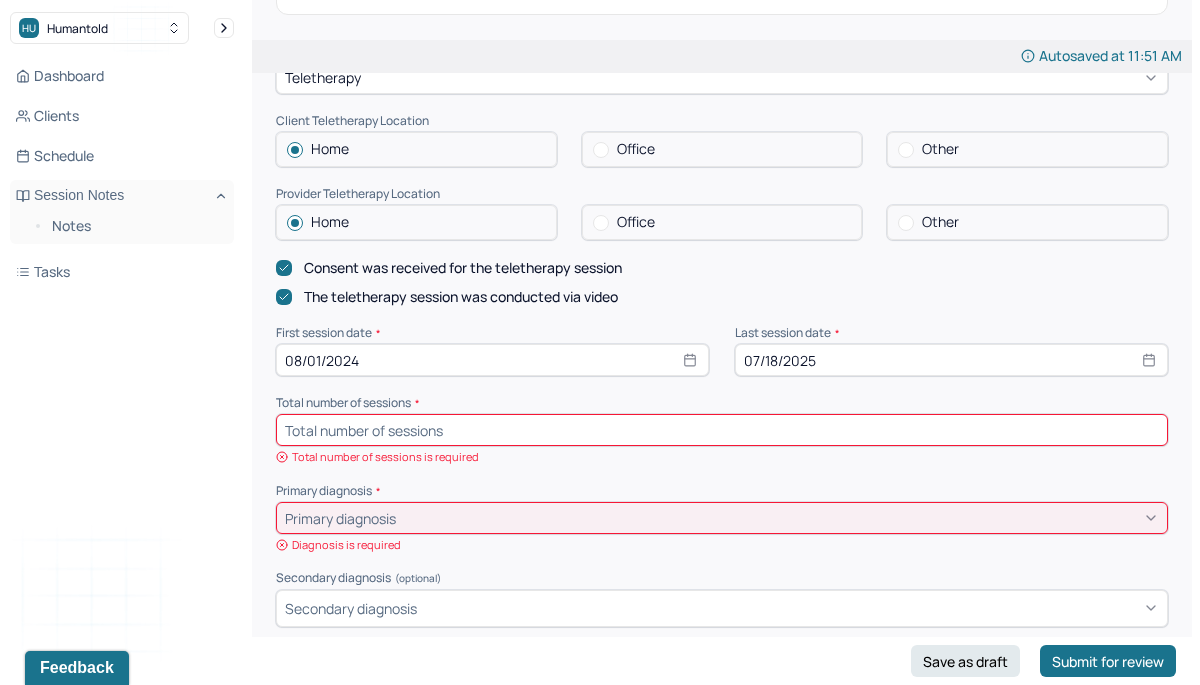 scroll, scrollTop: 376, scrollLeft: 0, axis: vertical 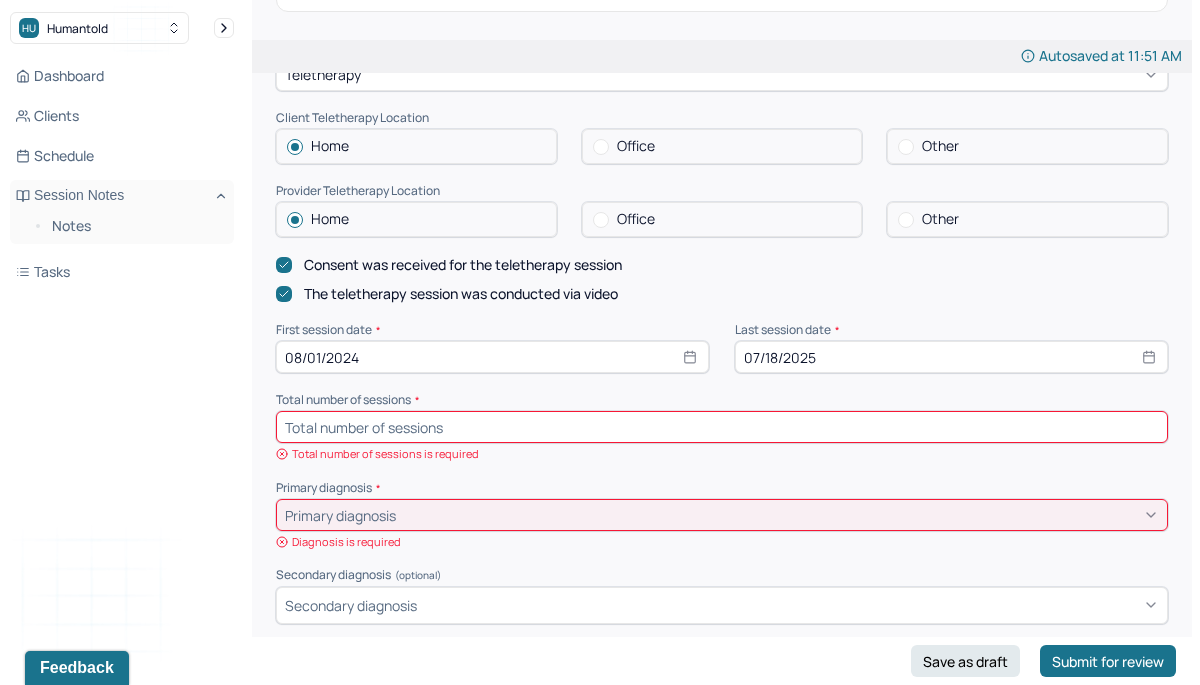 click on "Primary diagnosis * Primary diagnosis Diagnosis is required" at bounding box center [722, 515] 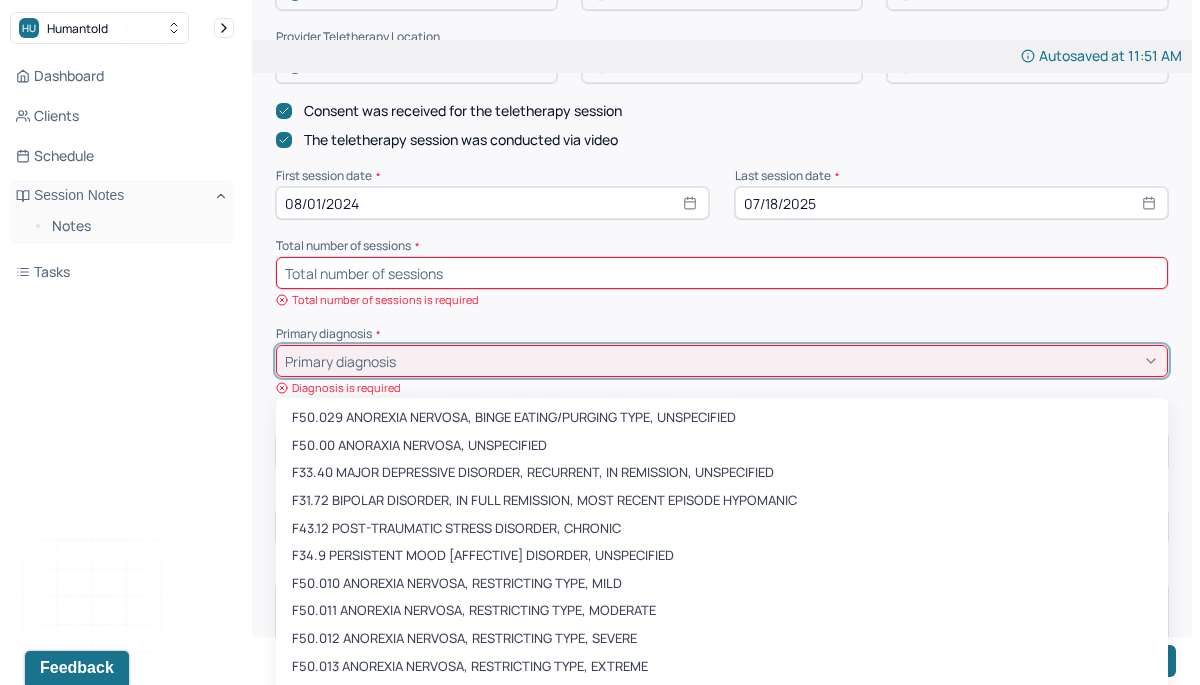 click on "F33.40 MAJOR DEPRESSIVE DISORDER, RECURRENT, IN REMISSION, UNSPECIFIED, 3 of 473. 473 results available. Use Up and Down to choose options, press Enter to select the currently focused option, press Escape to exit the menu, press Tab to select the option and exit the menu. Primary diagnosis F50.029 ANOREXIA NERVOSA, BINGE EATING/PURGING TYPE, UNSPECIFIED F50.00 ANORAXIA NERVOSA, UNSPECIFIED F33.40 MAJOR DEPRESSIVE DISORDER, RECURRENT, IN REMISSION, UNSPECIFIED F31.72 BIPOLAR DISORDER, IN FULL REMISSION, MOST RECENT EPISODE HYPOMANIC F43.12 POST-TRAUMATIC STRESS DISORDER, CHRONIC F34.9 PERSISTENT MOOD [AFFECTIVE] DISORDER, UNSPECIFIED F50.010 ANOREXIA NERVOSA, RESTRICTING TYPE, MILD F50.011 ANOREXIA NERVOSA, RESTRICTING TYPE, MODERATE F50.012 ANOREXIA NERVOSA, RESTRICTING TYPE, SEVERE F50.013 ANOREXIA NERVOSA, RESTRICTING TYPE, EXTREME F50.014 ANOREXIA NERVOSA, RESTRICTING TYPE, IN REMISSION F50.019 ANOREXIA NERVOSA, RESTRICTING TYPE, UNSPECIFIED F42.2 MIXED OBSESSIONAL THOUGHTS AND ACTS F42.3 HOARDING DISORDER" at bounding box center (722, 361) 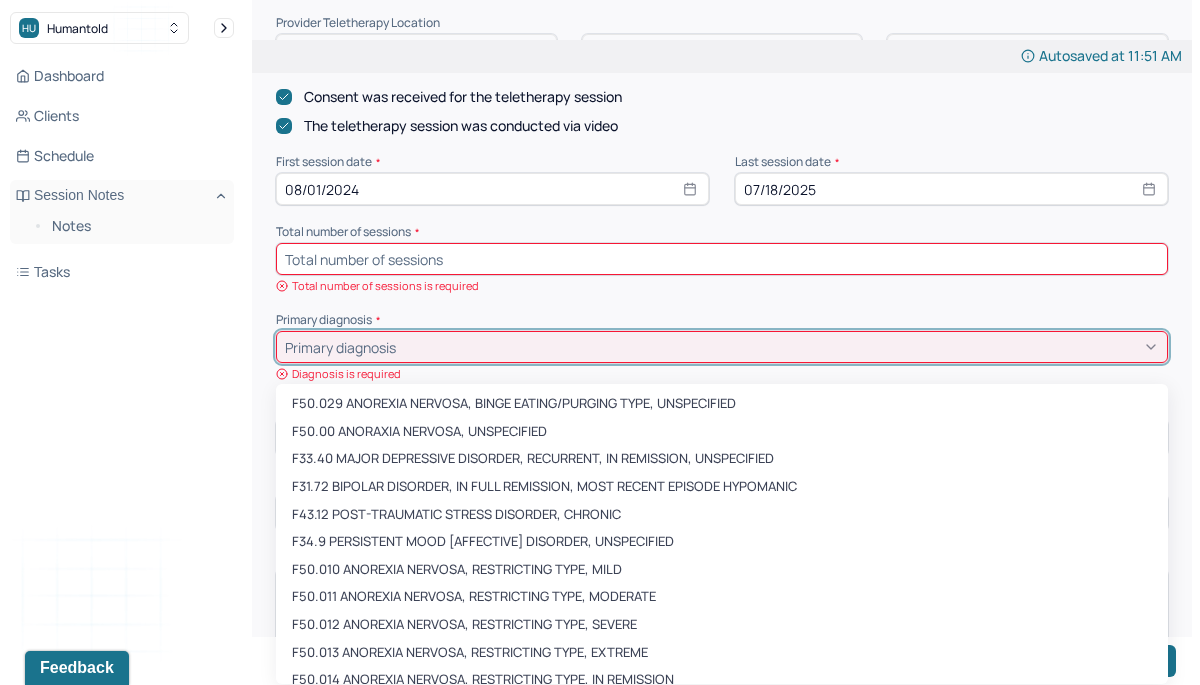scroll, scrollTop: 547, scrollLeft: 0, axis: vertical 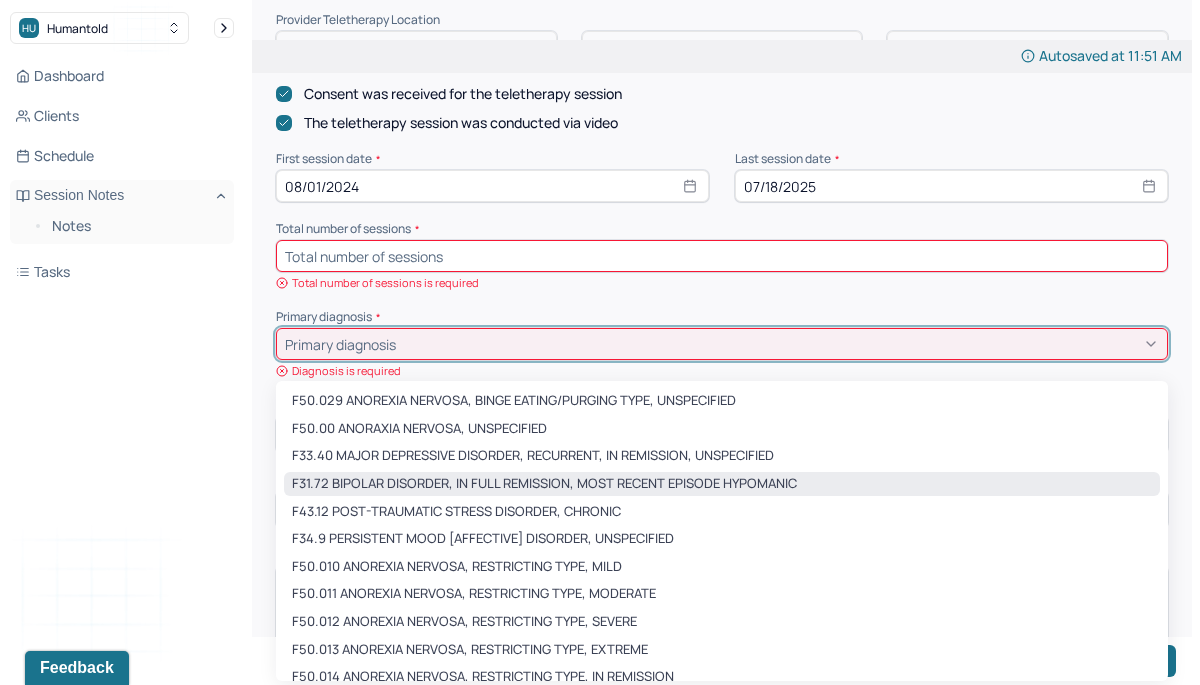 click on "F31.72 BIPOLAR DISORDER, IN FULL REMISSION, MOST RECENT EPISODE HYPOMANIC" at bounding box center [722, 484] 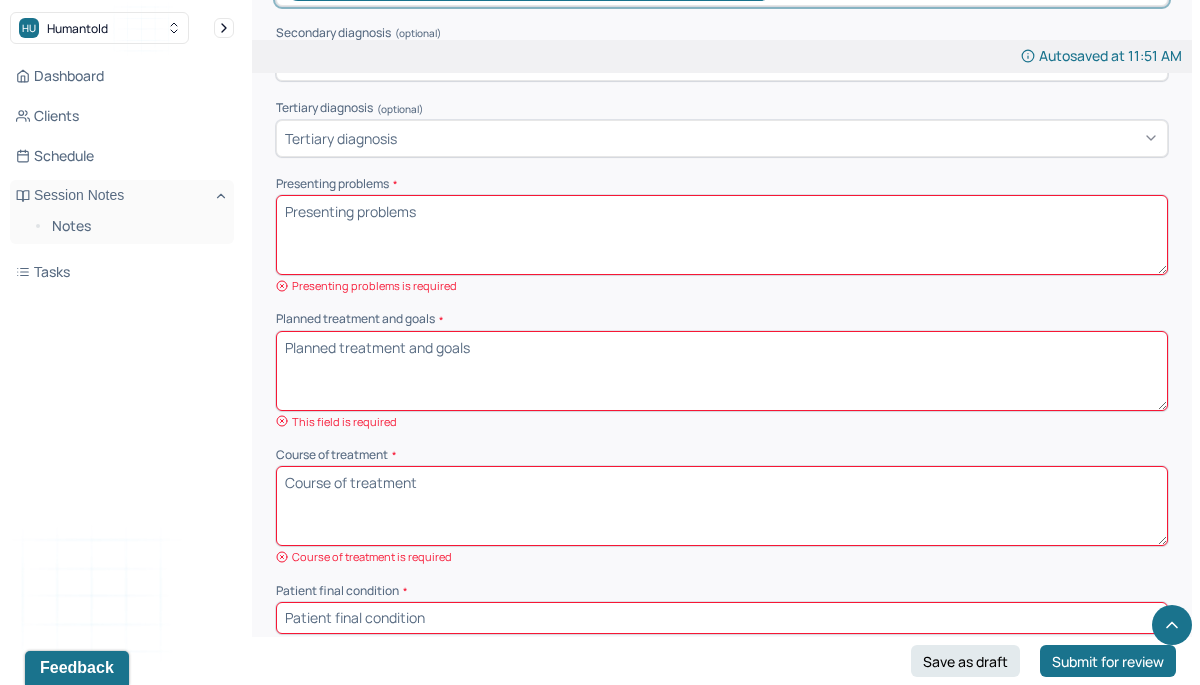 scroll, scrollTop: 878, scrollLeft: 0, axis: vertical 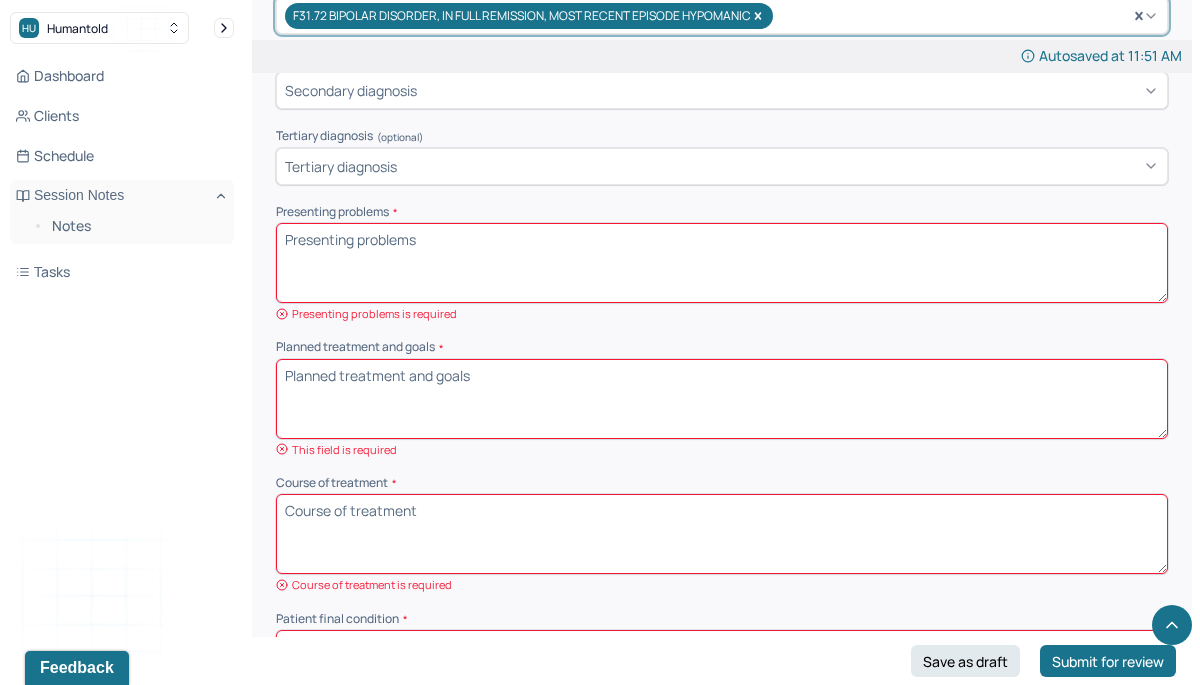 click on "Presenting problems *" at bounding box center [722, 263] 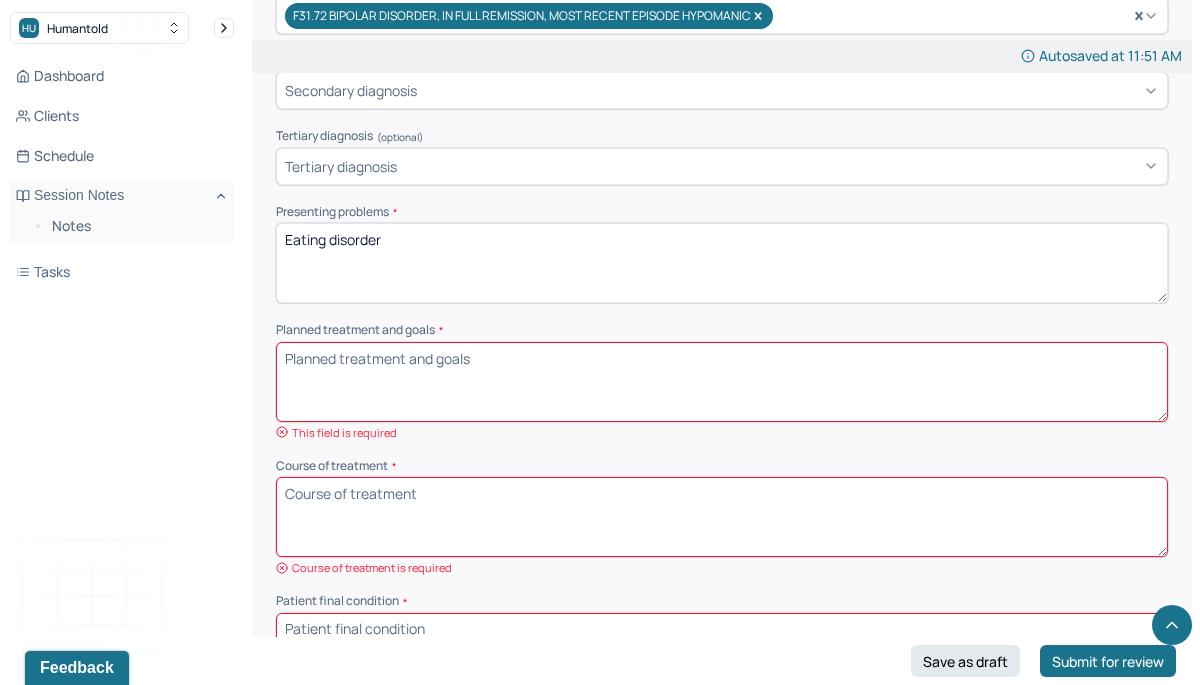 type on "Eating disorder" 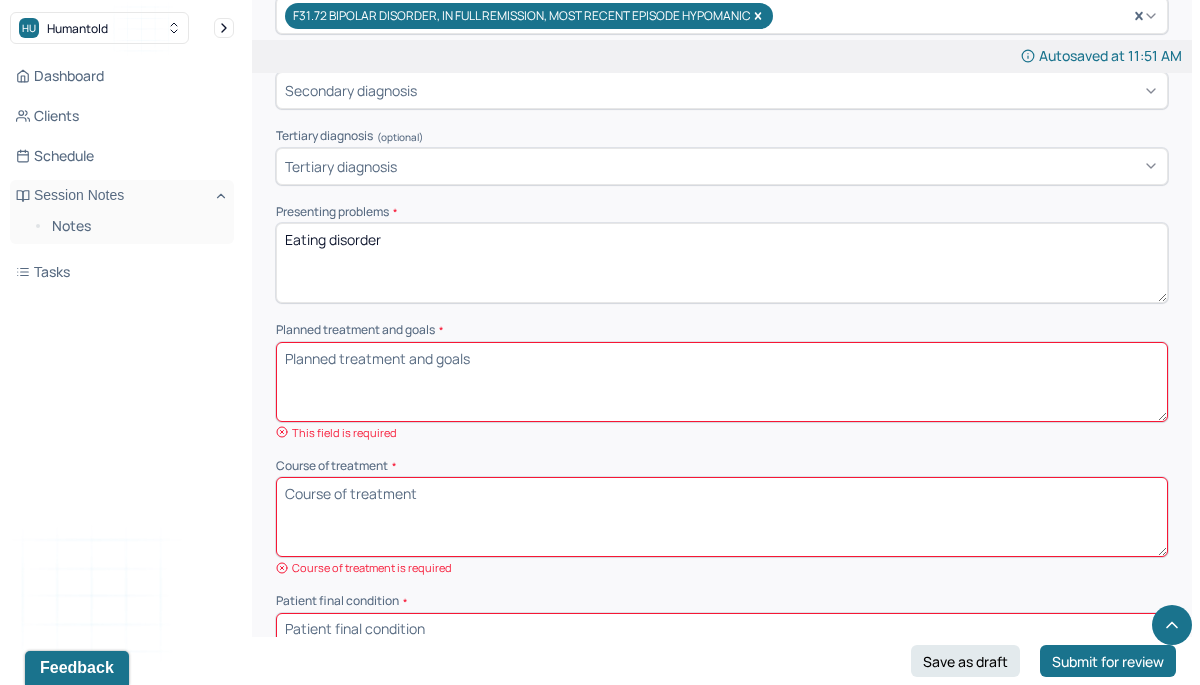 click on "Planned treatment and goals *" at bounding box center (722, 382) 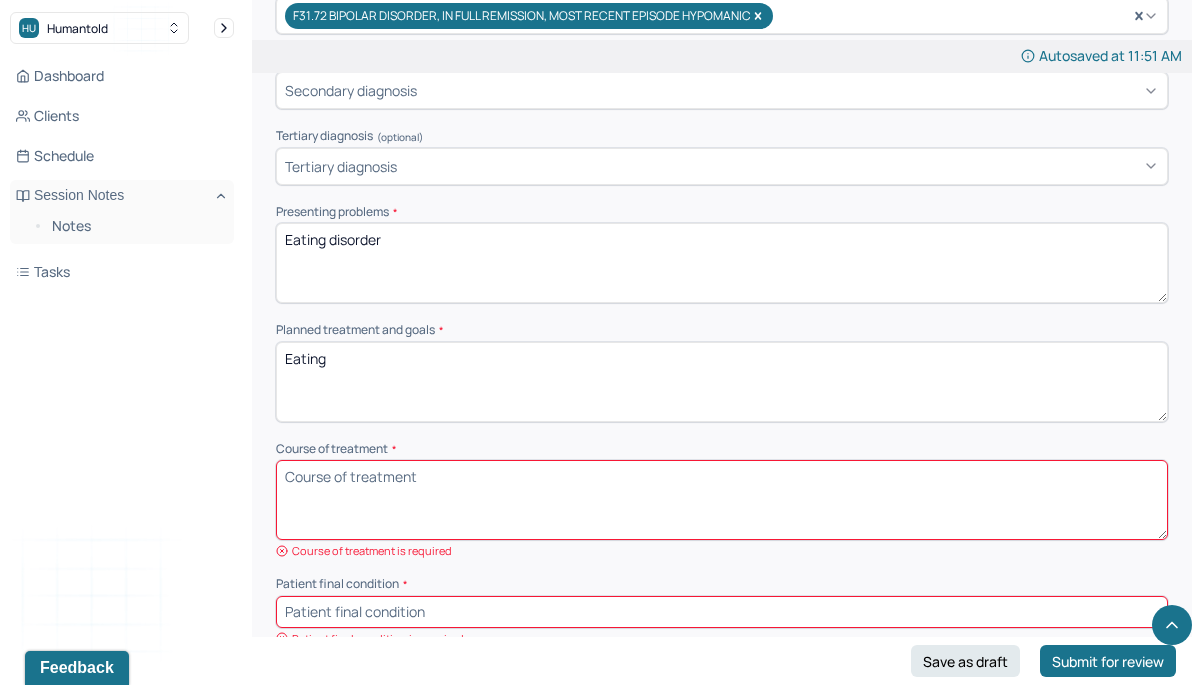 type on "Eating" 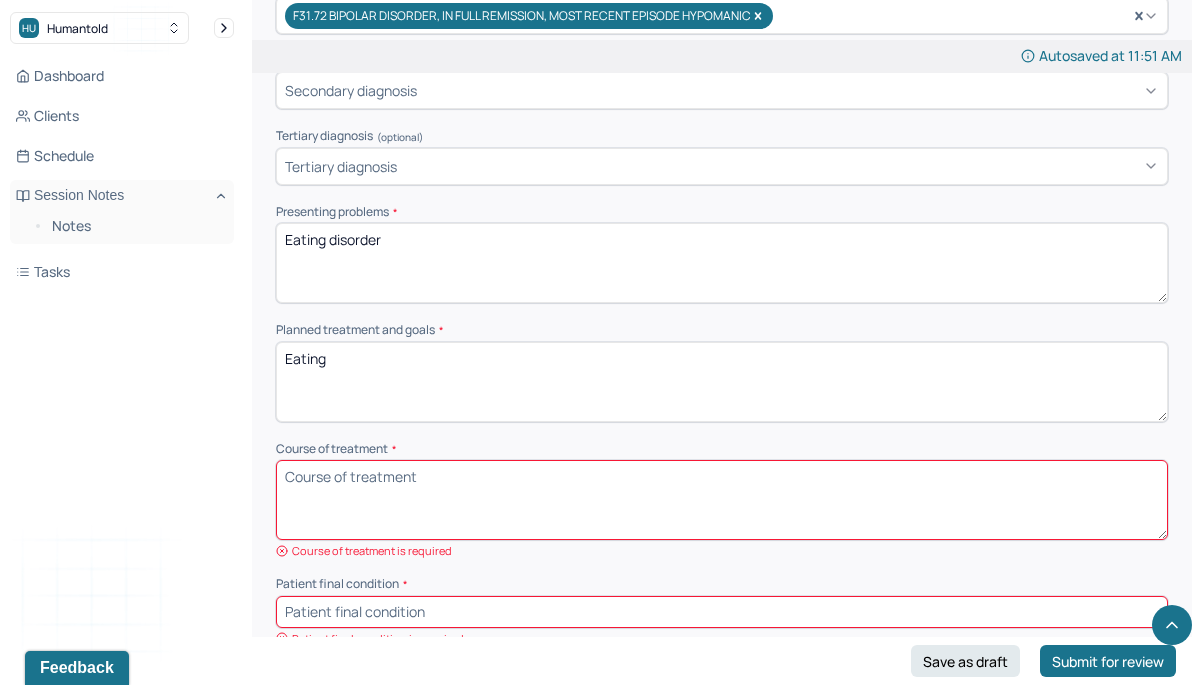 click on "Course of treatment *" at bounding box center [722, 500] 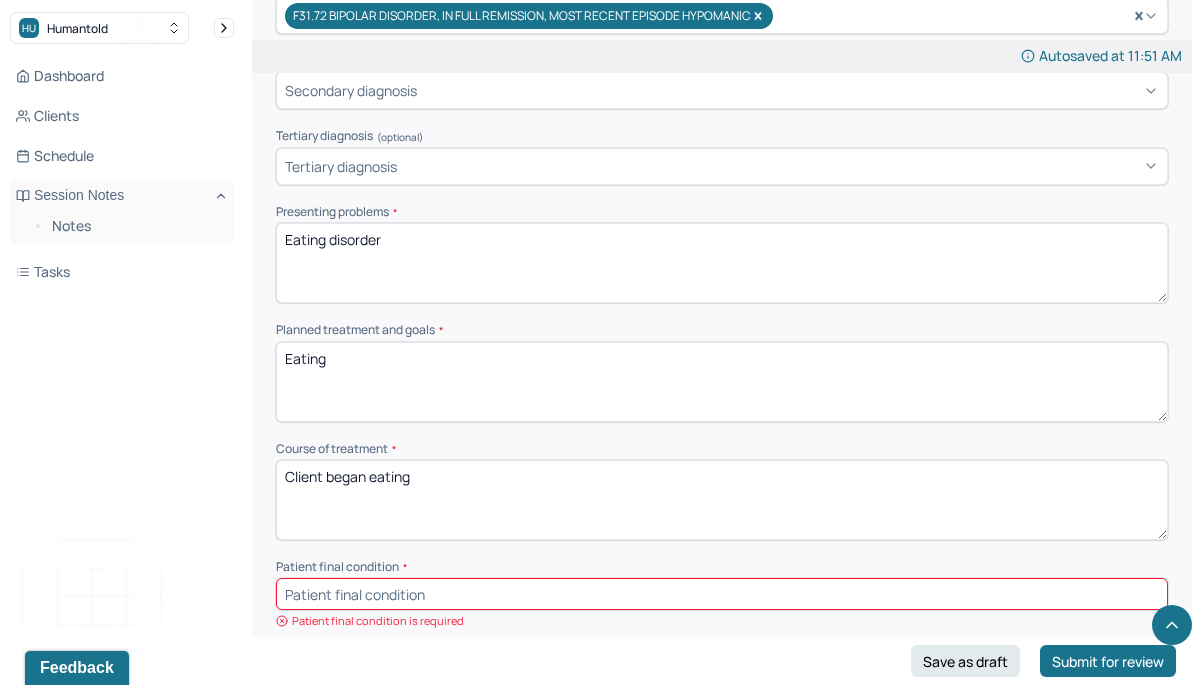 type on "Client began eating" 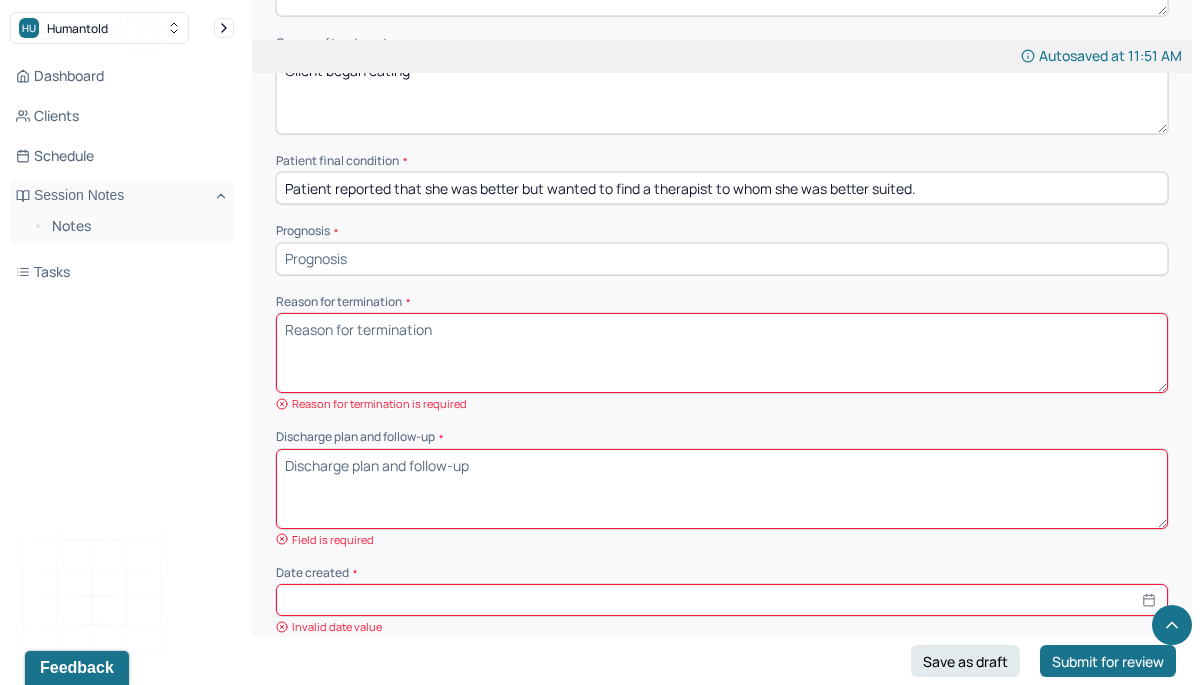 scroll, scrollTop: 1305, scrollLeft: 0, axis: vertical 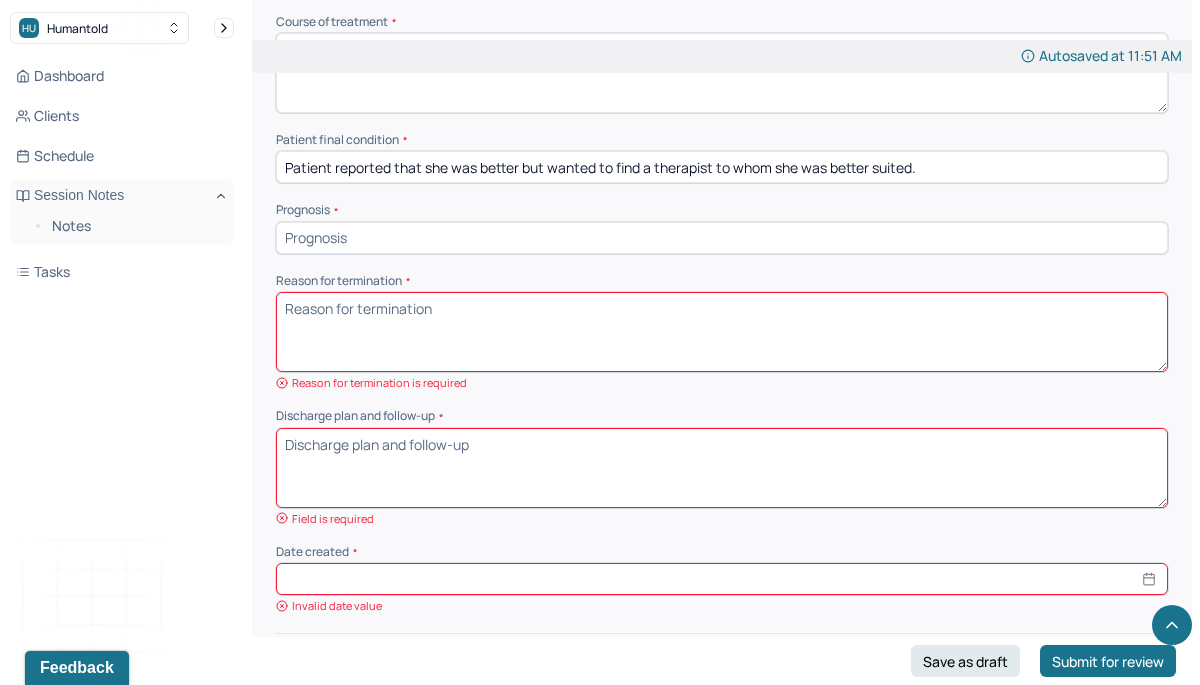 click on "Reason for termination *" at bounding box center [722, 332] 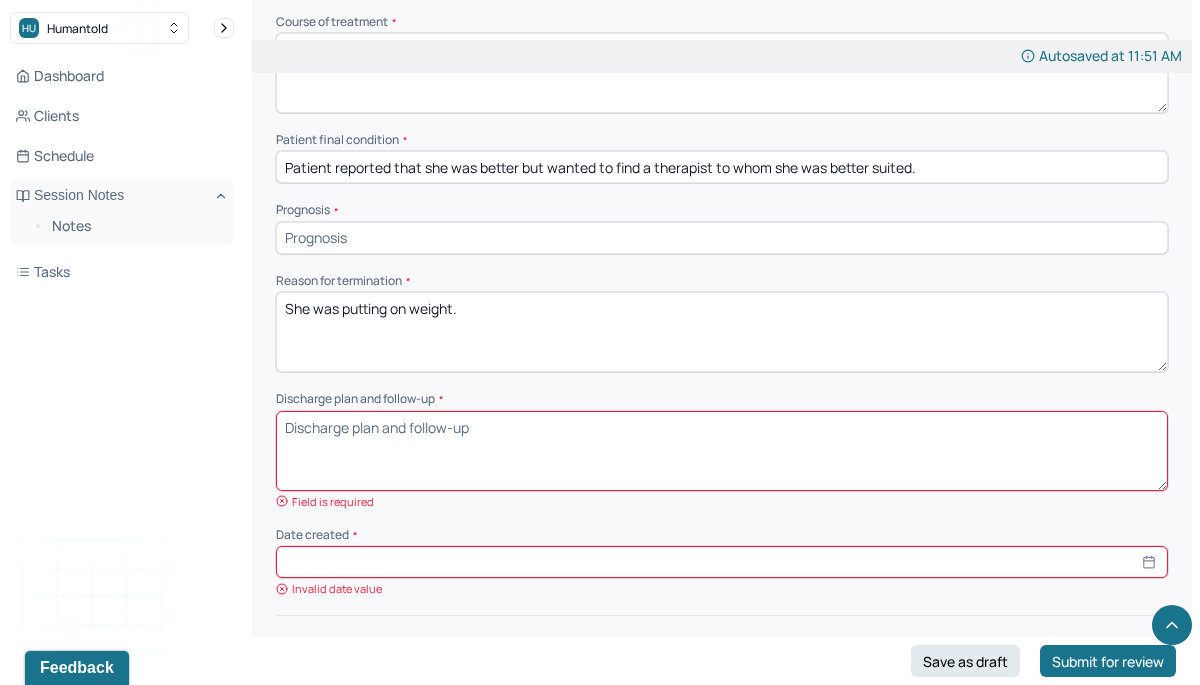 type on "She was putting on weight." 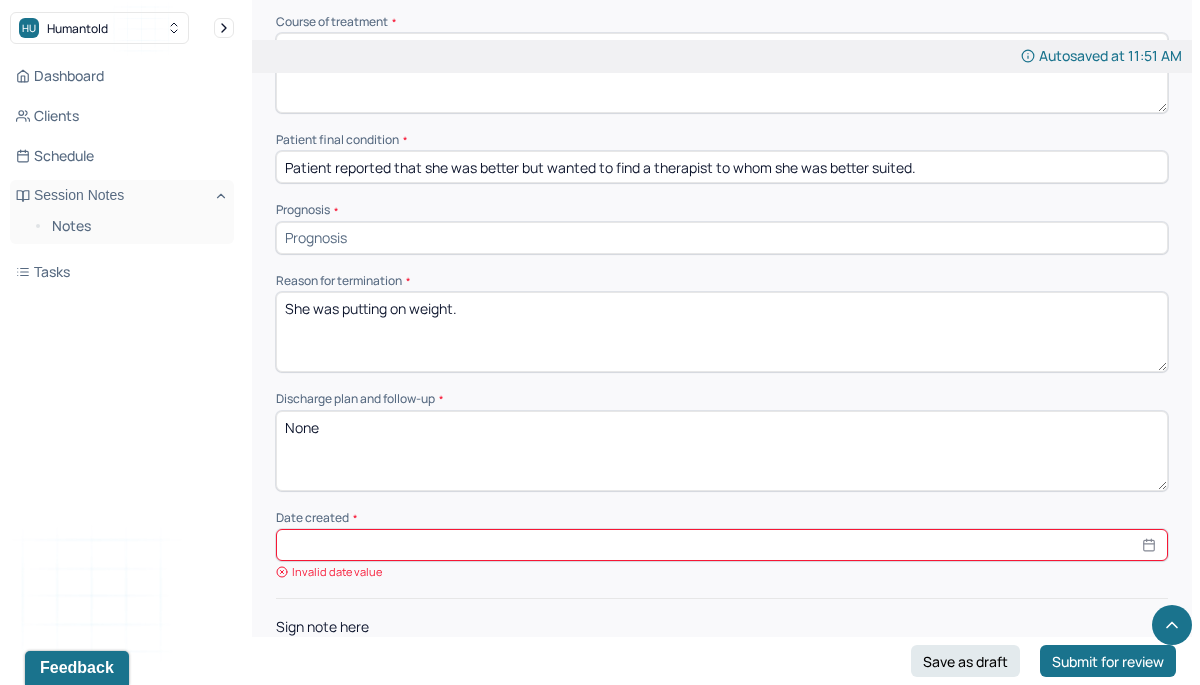 type on "None" 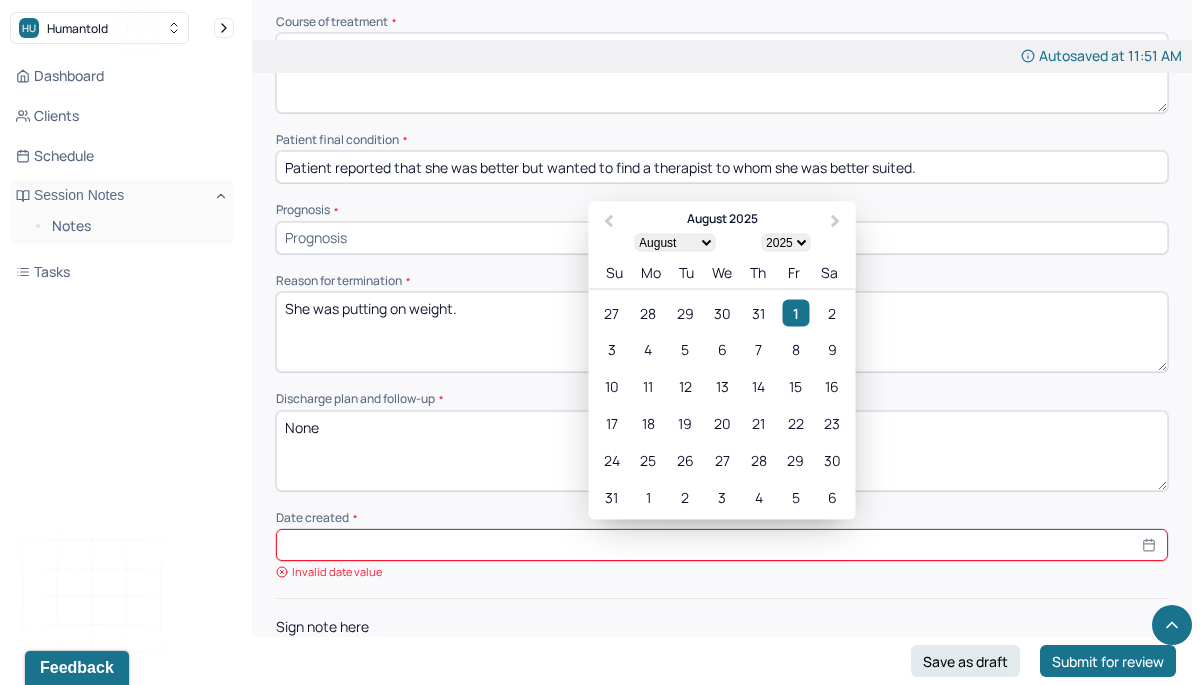click at bounding box center [722, 545] 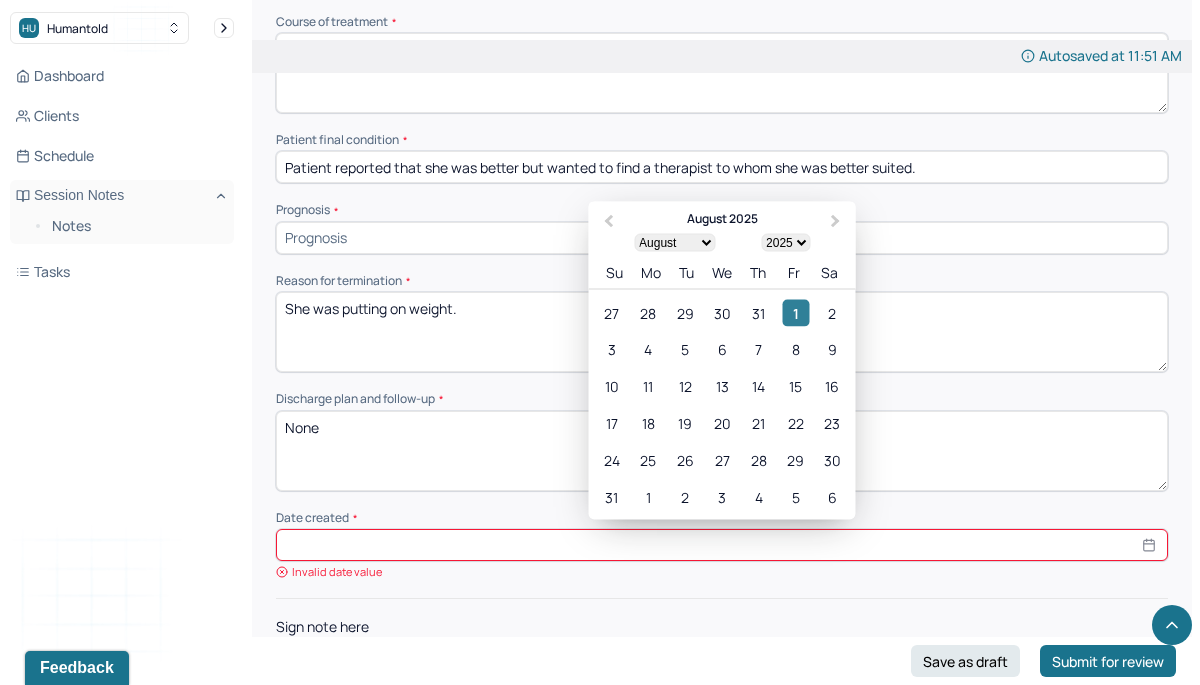 click on "1" at bounding box center [795, 312] 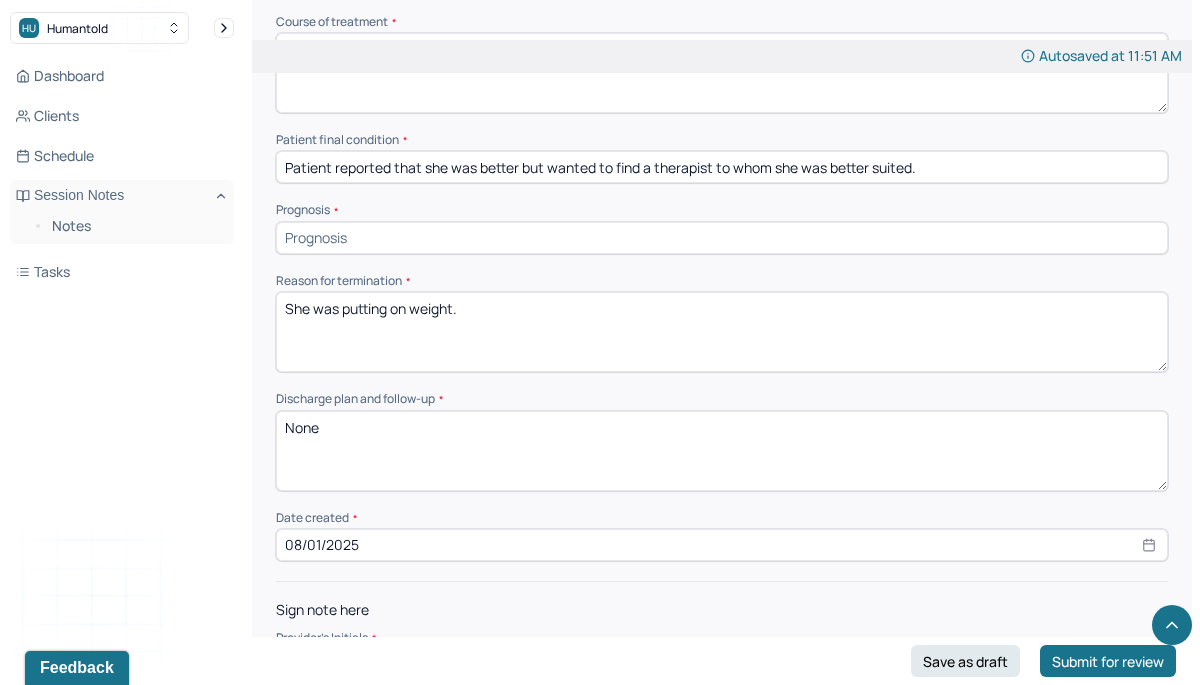 scroll, scrollTop: 1387, scrollLeft: 0, axis: vertical 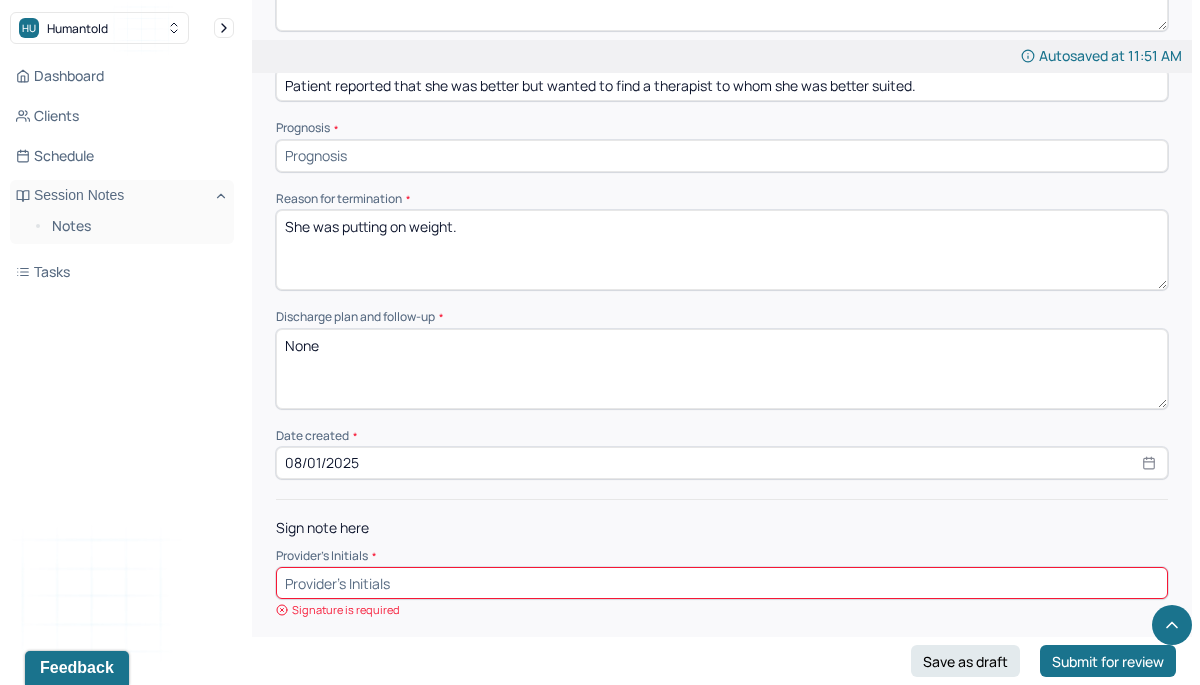 click at bounding box center [722, 583] 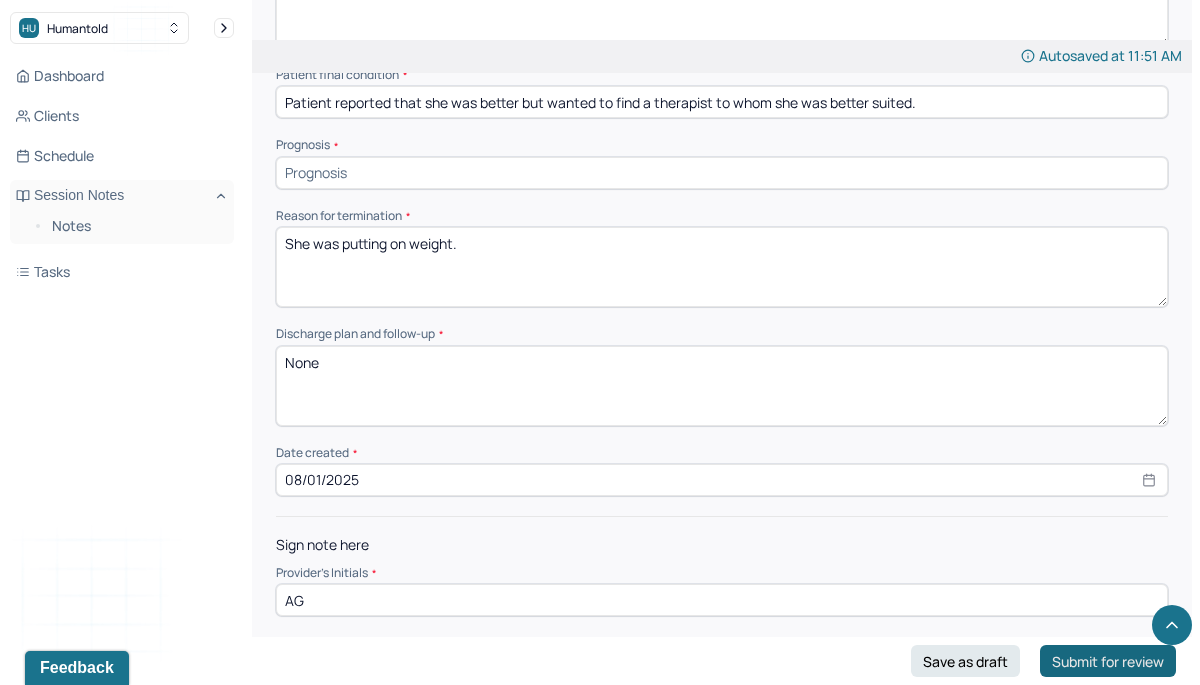 type on "AG" 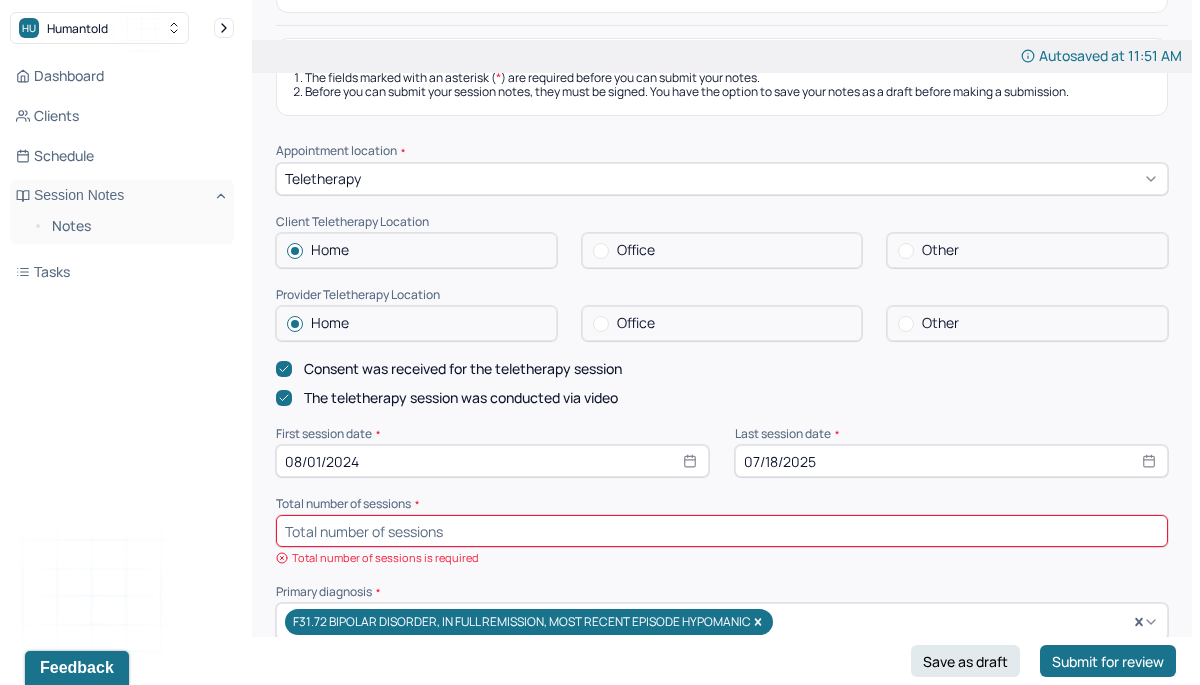 scroll, scrollTop: 0, scrollLeft: 0, axis: both 